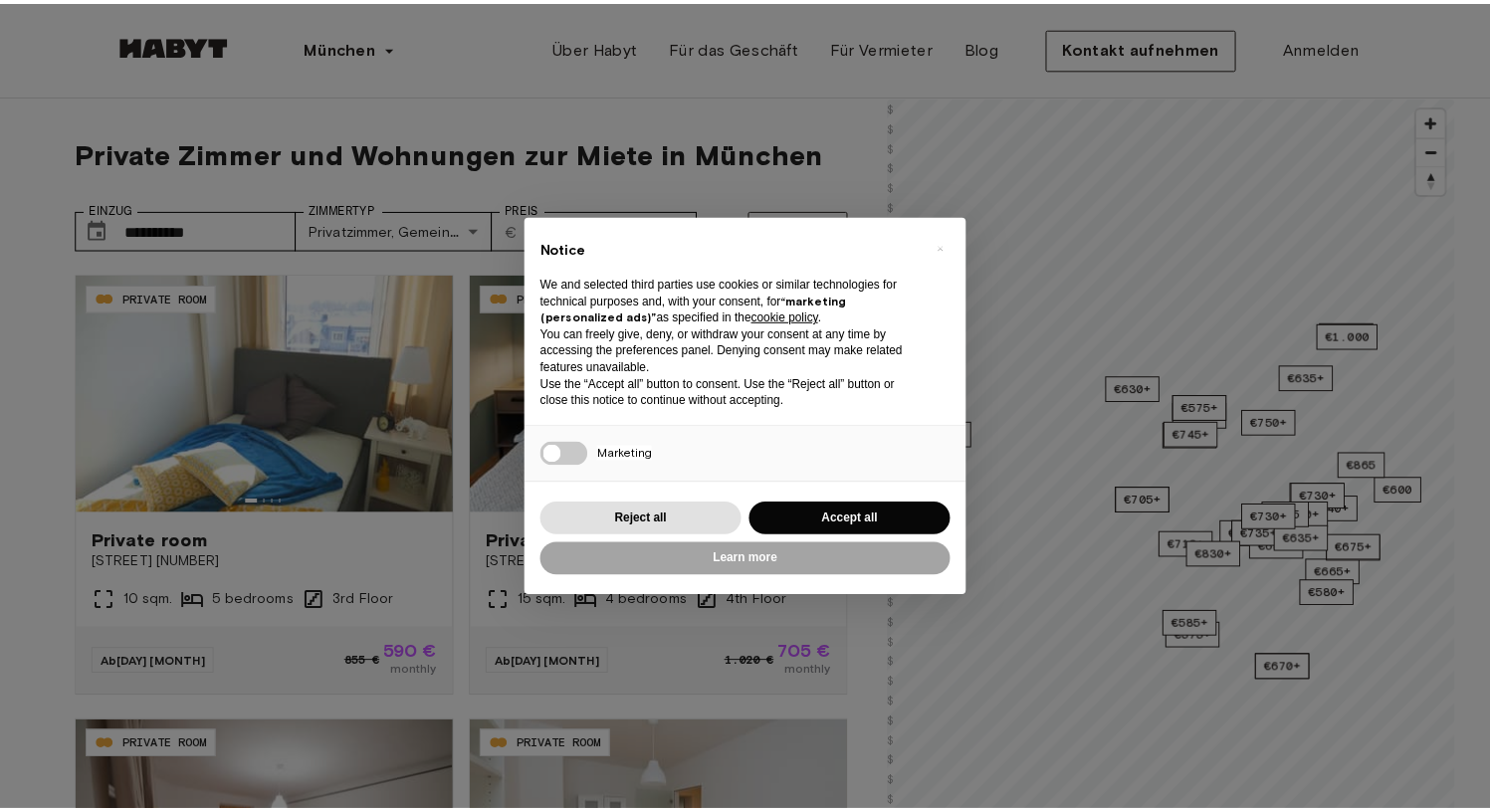 scroll, scrollTop: 0, scrollLeft: 0, axis: both 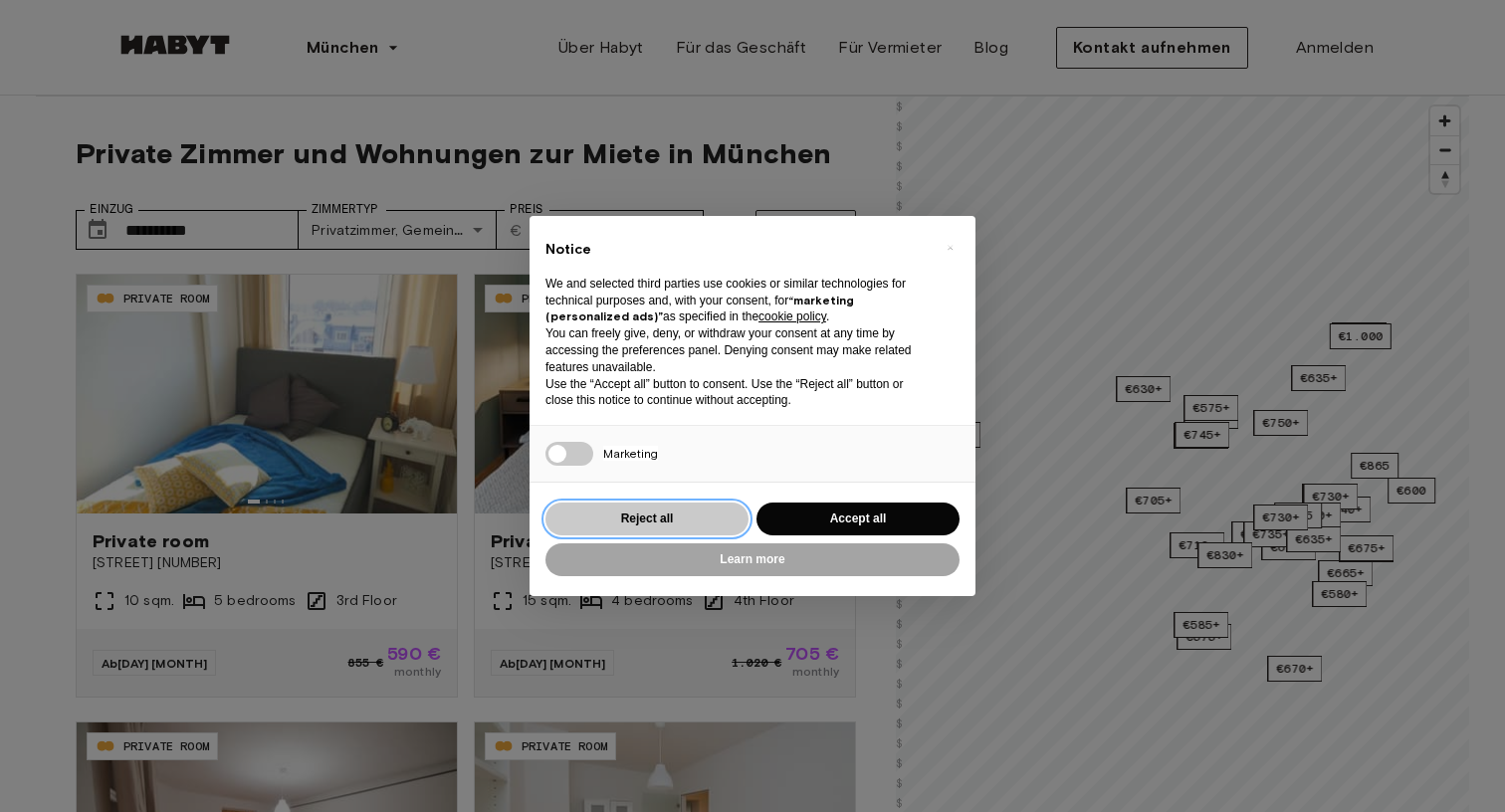click on "Reject all" at bounding box center [647, 518] 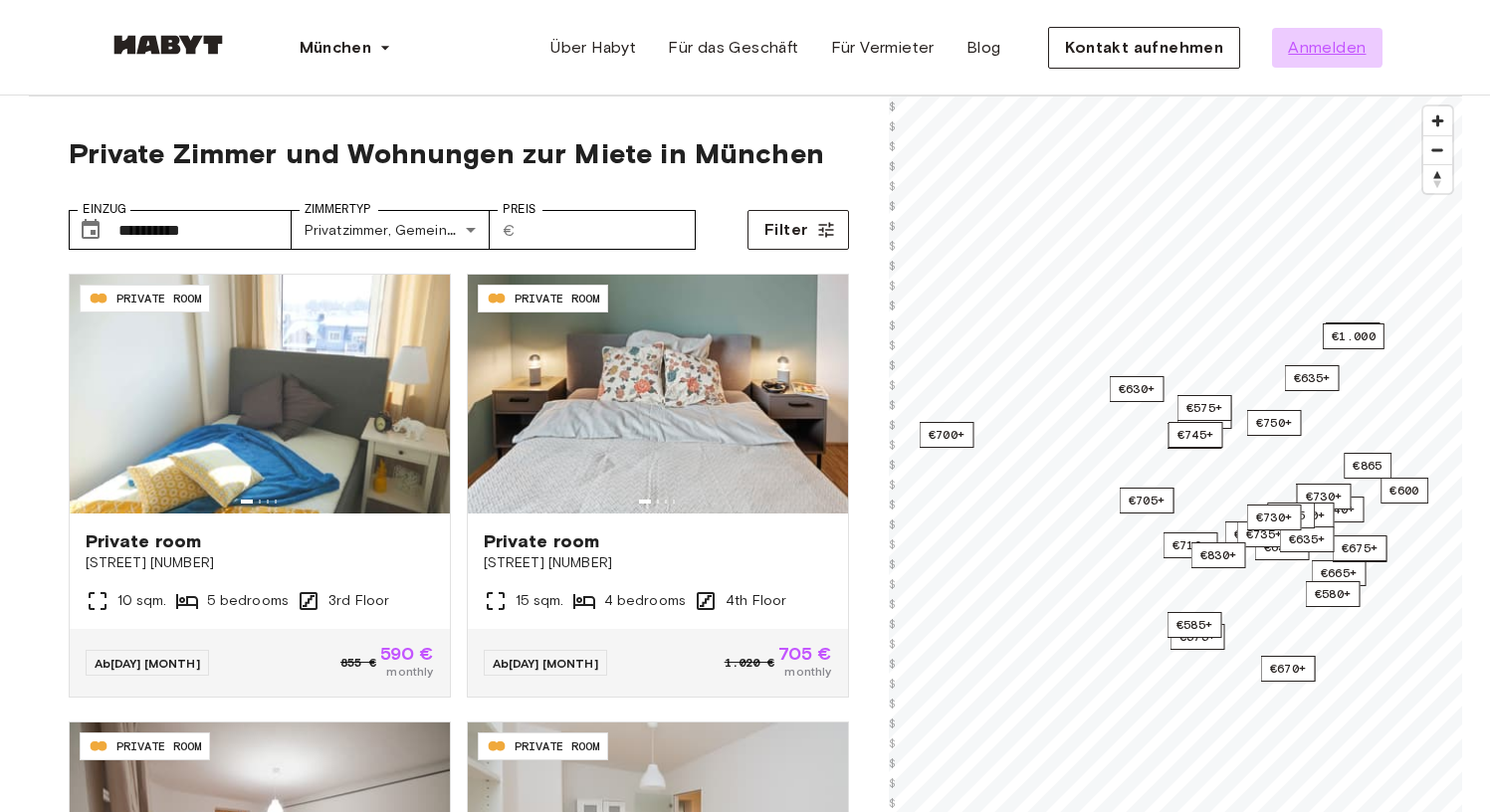 click on "Anmelden" at bounding box center [1327, 48] 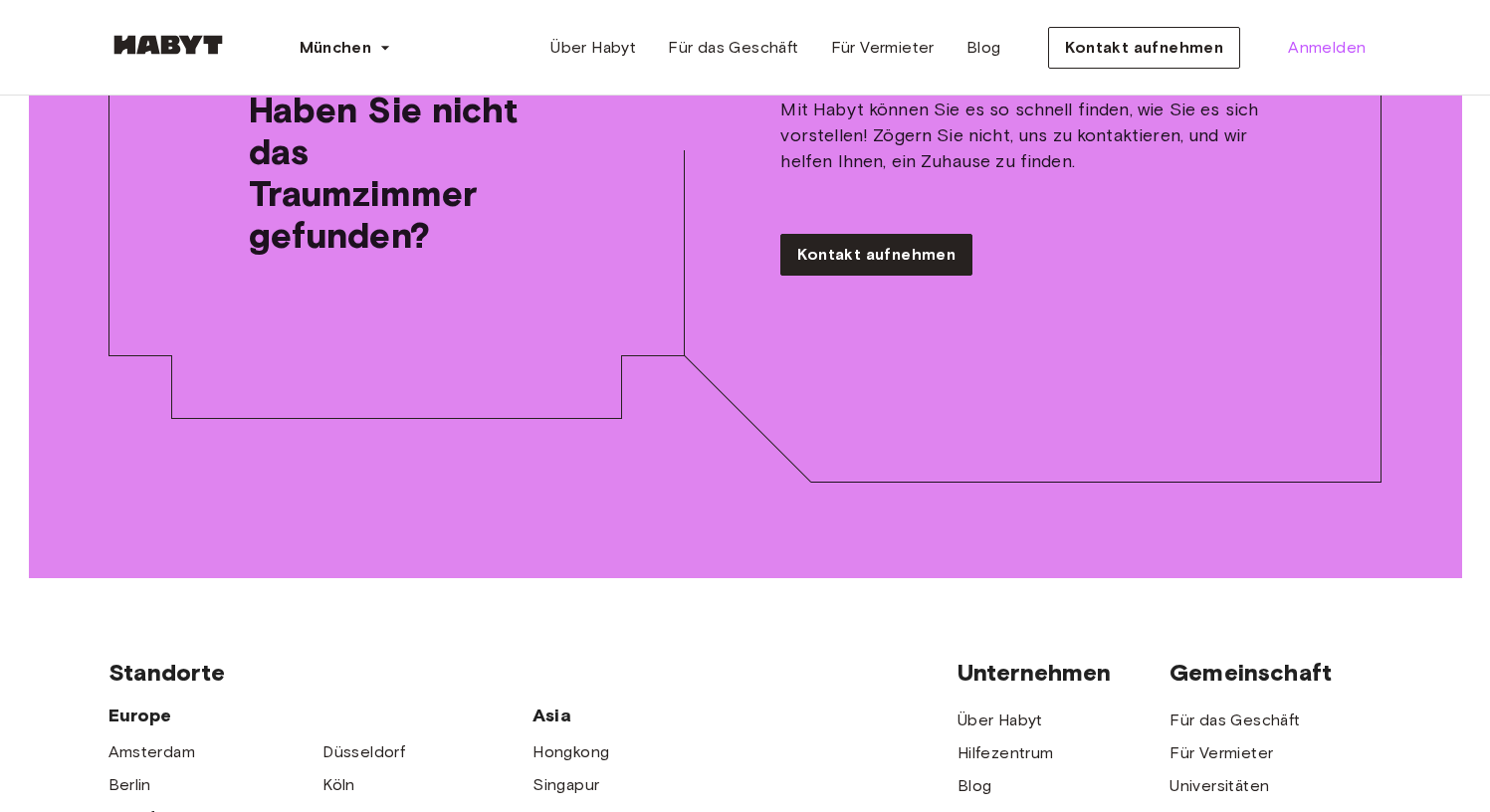 scroll, scrollTop: 4075, scrollLeft: 0, axis: vertical 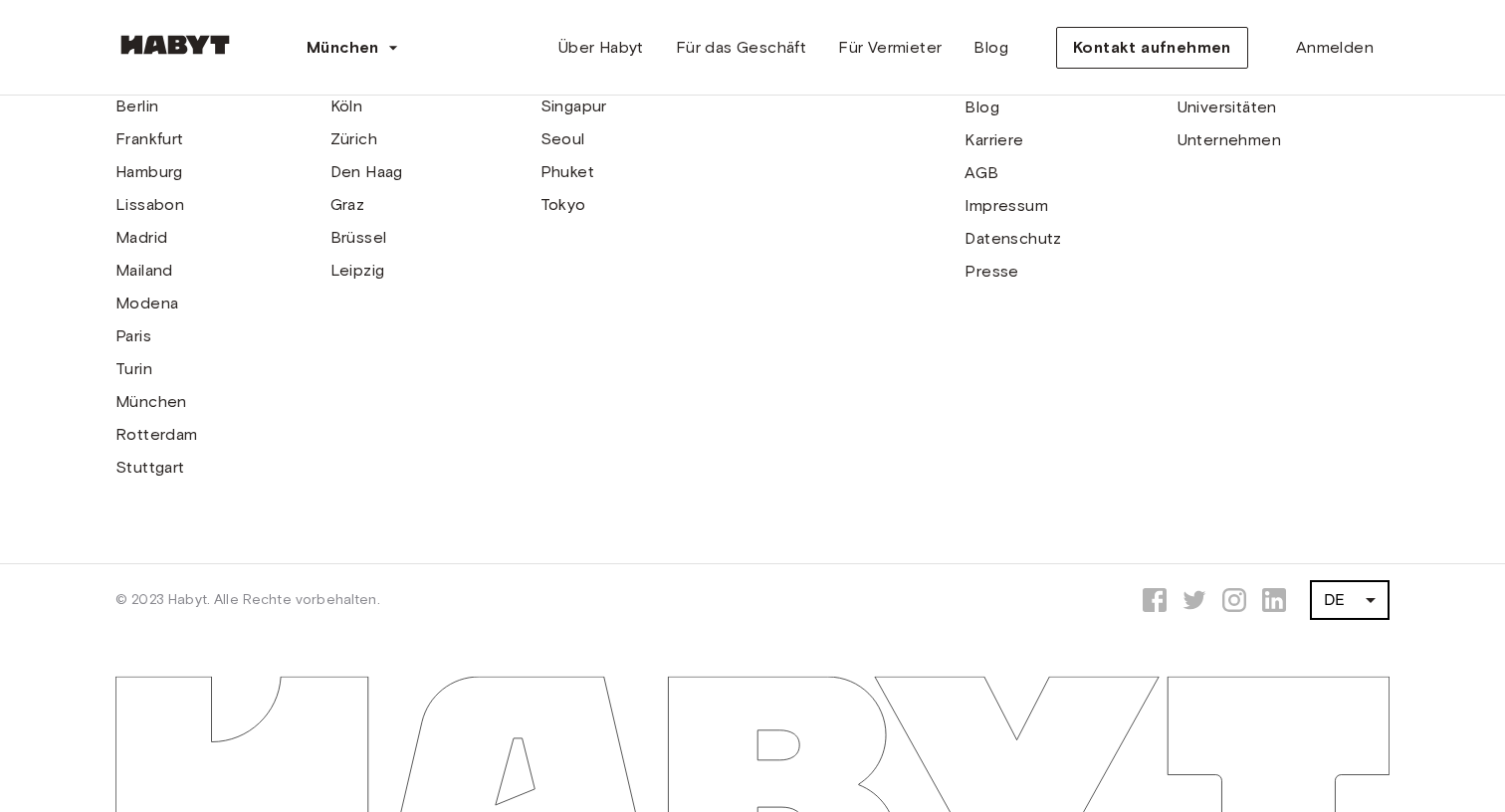 click on "[STREET] [NUMBER]" at bounding box center (752, -1623) 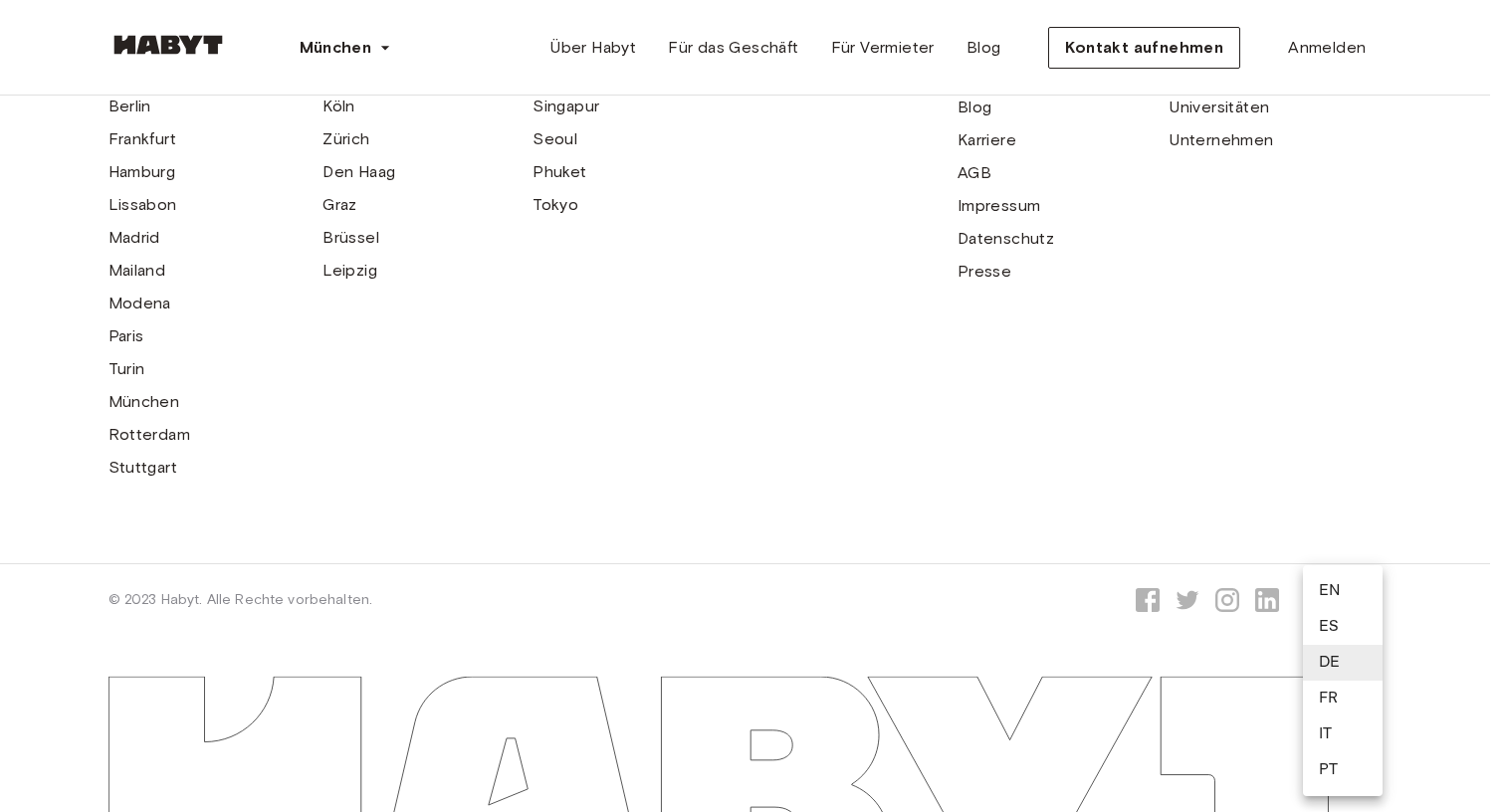 click on "EN" at bounding box center (1343, 591) 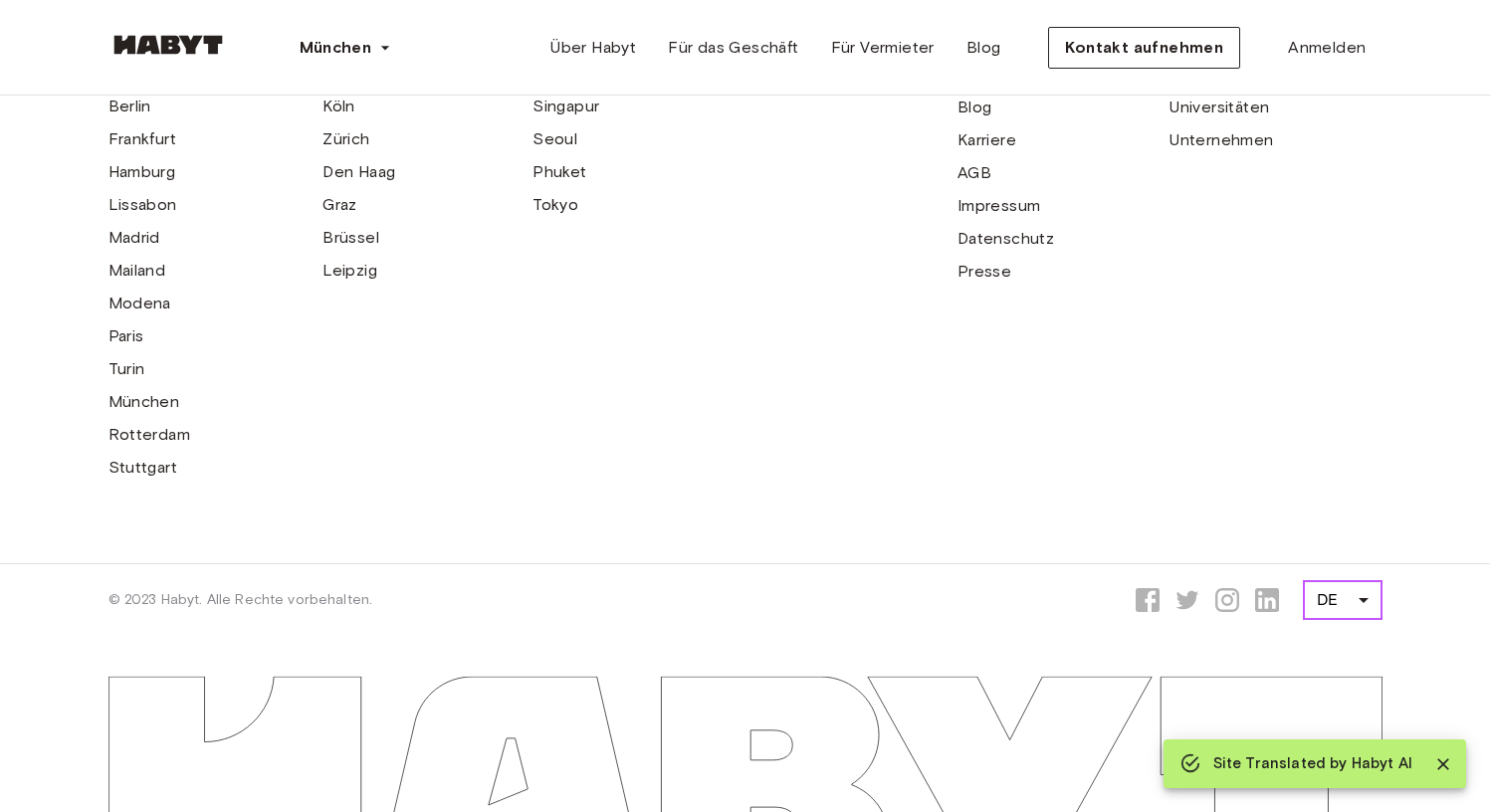type on "**" 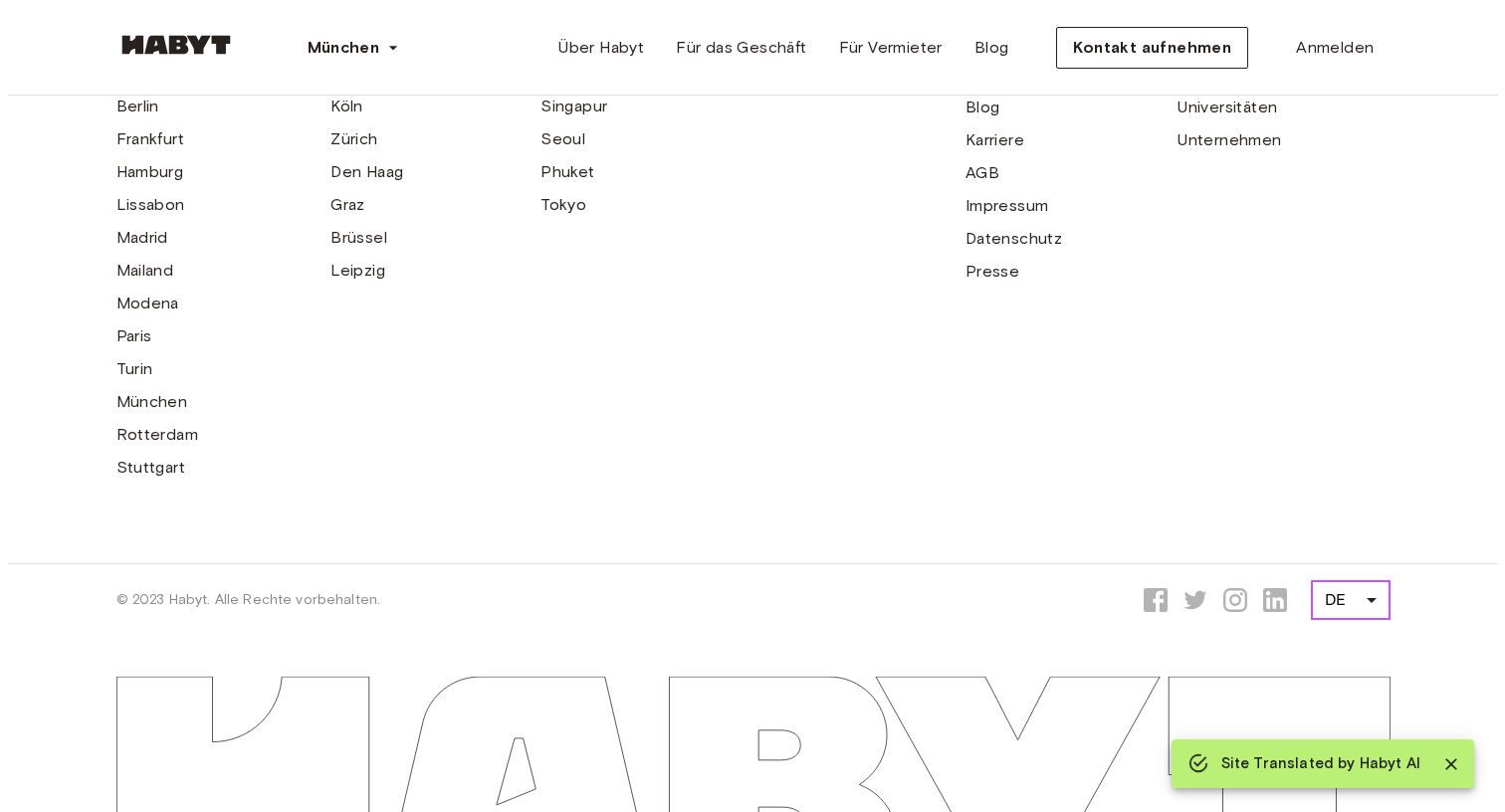 scroll, scrollTop: 0, scrollLeft: 0, axis: both 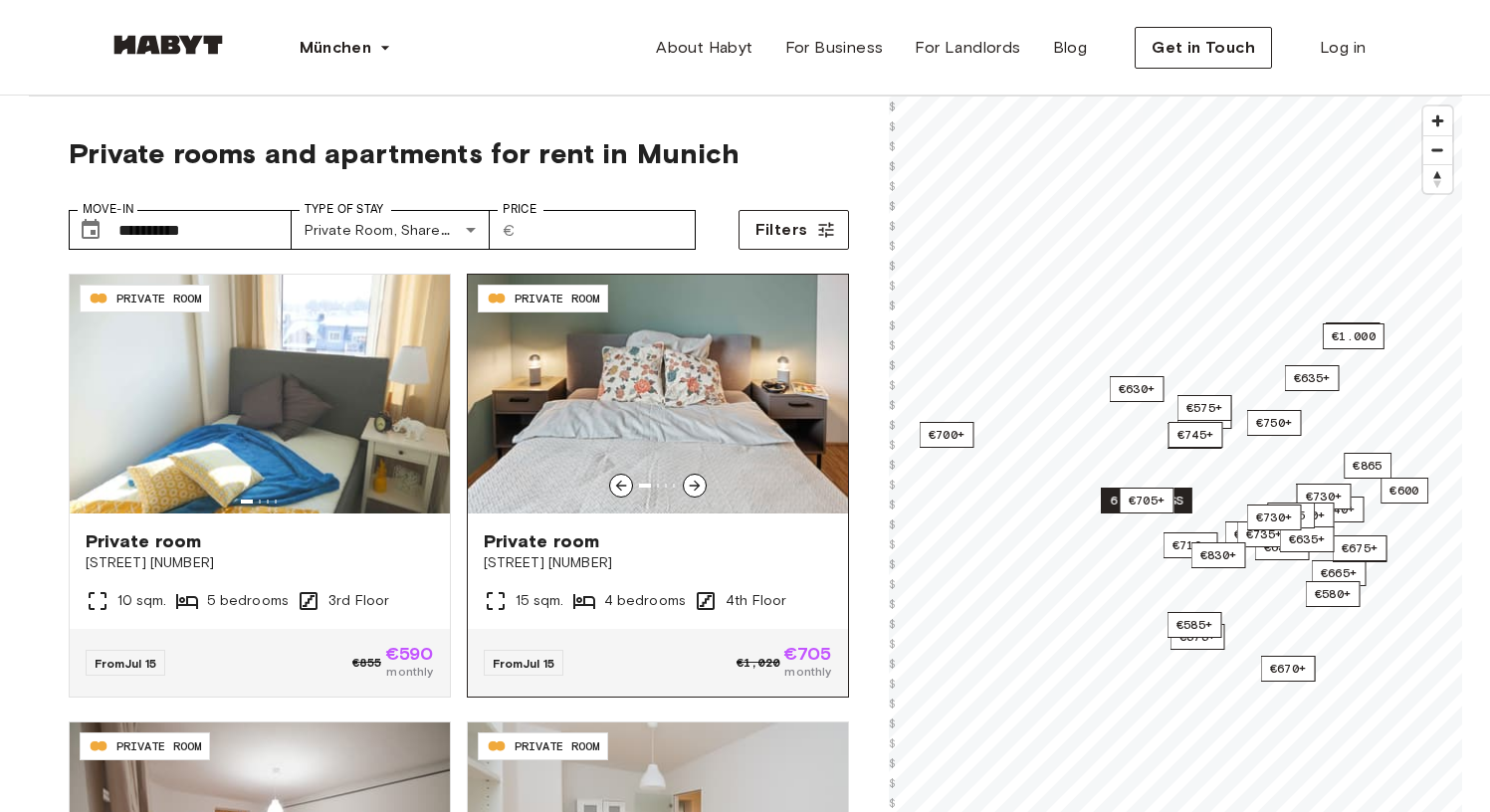 click 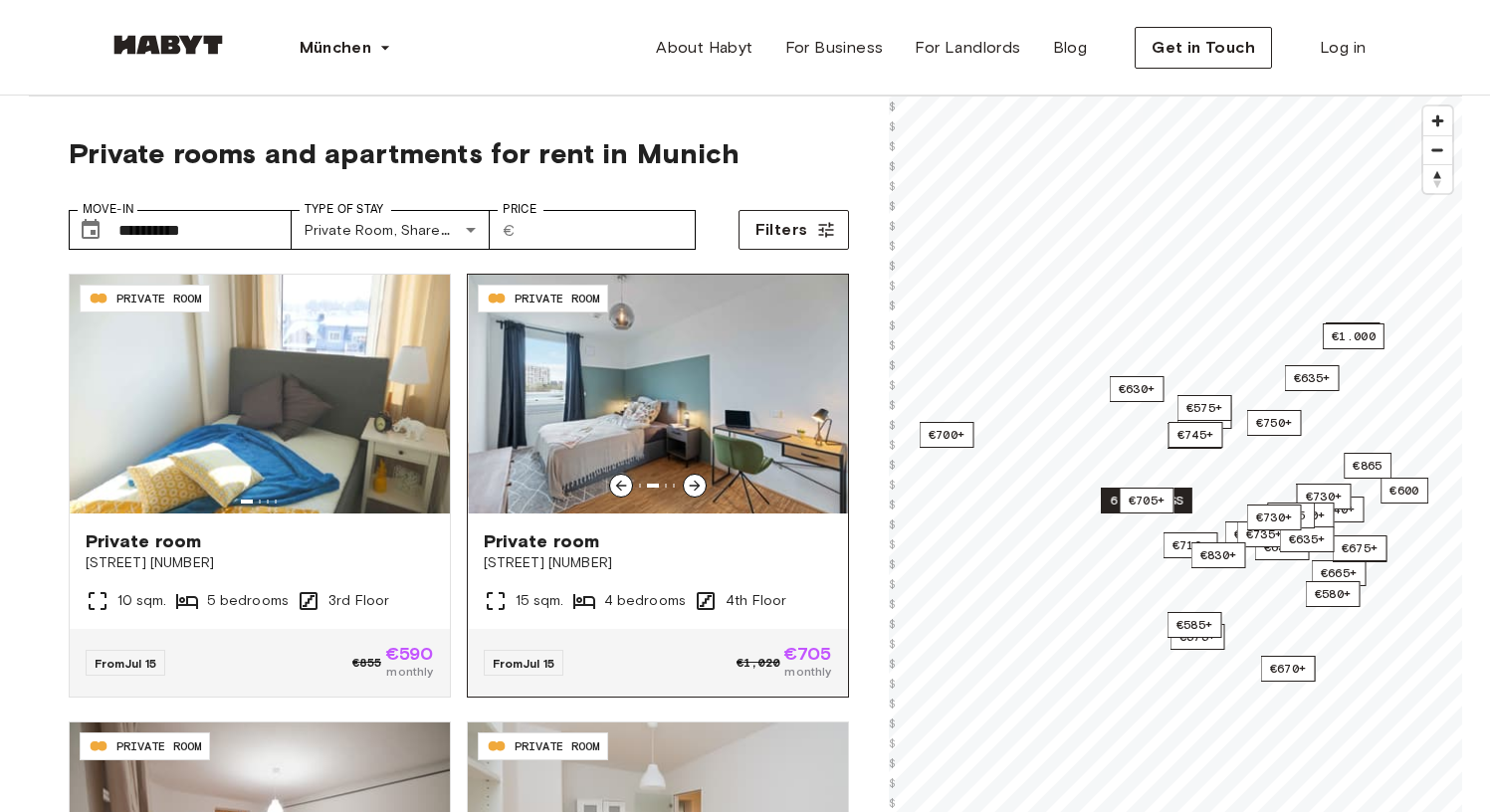 click 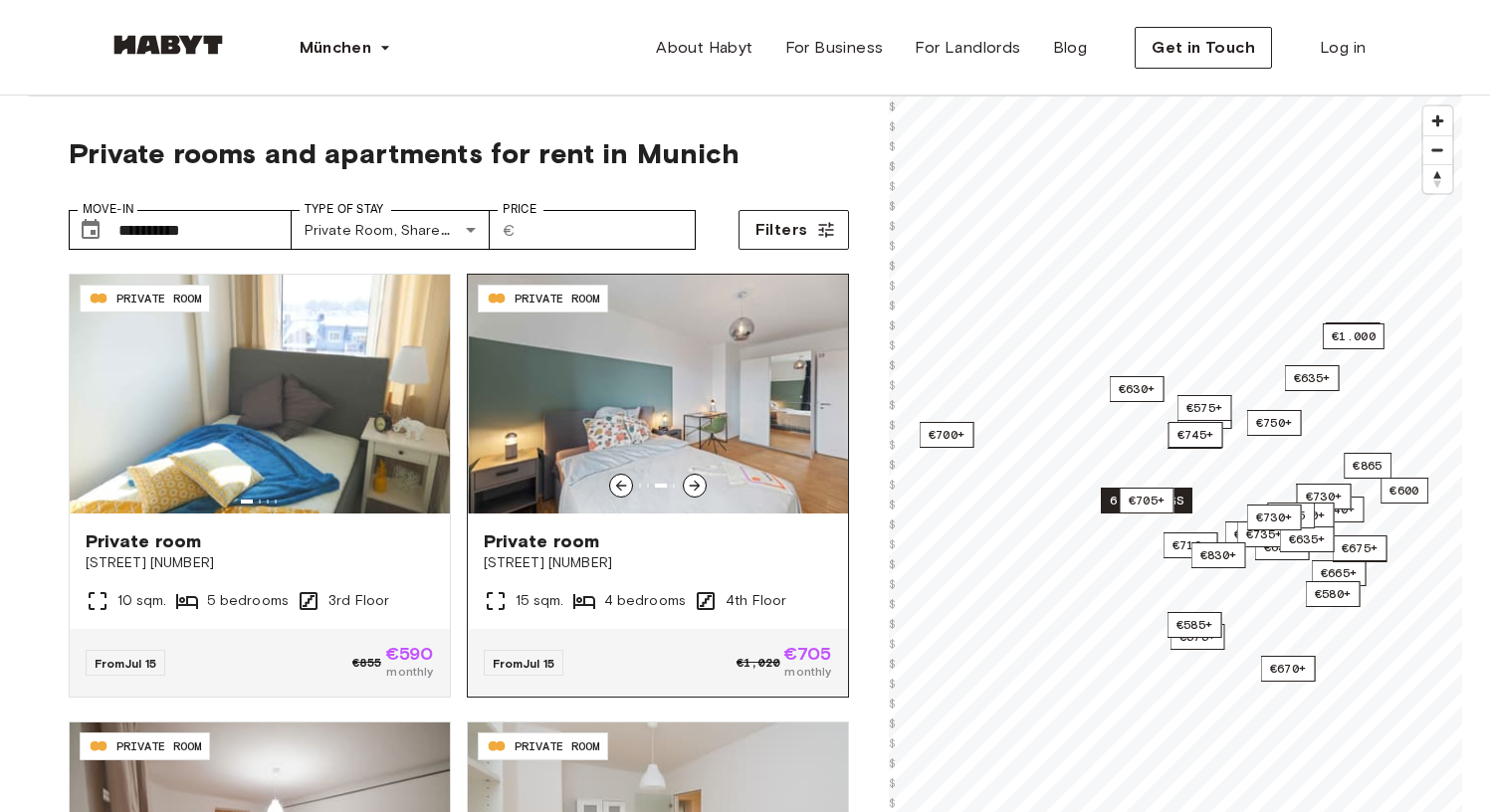 click 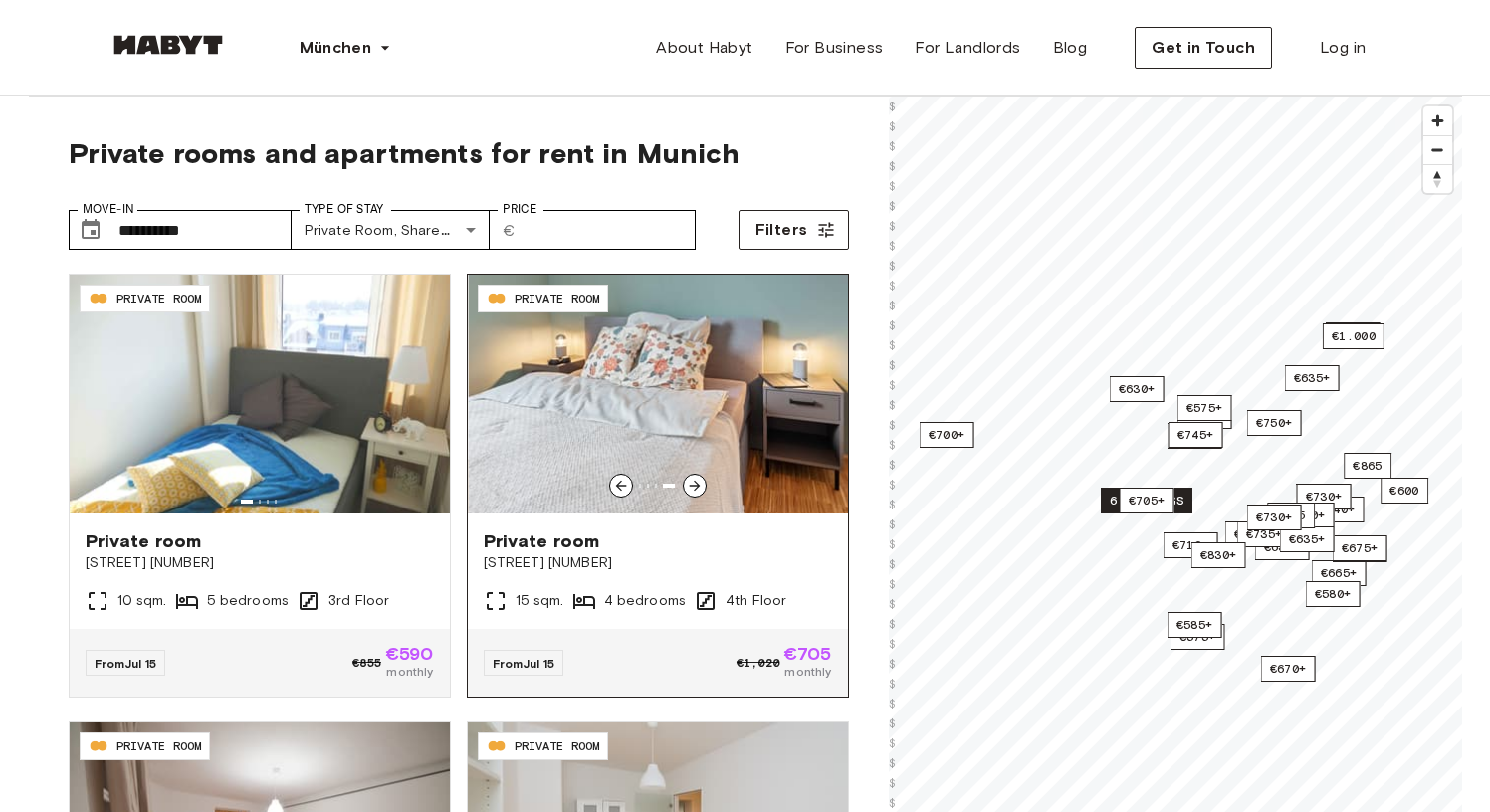 click at bounding box center [695, 486] 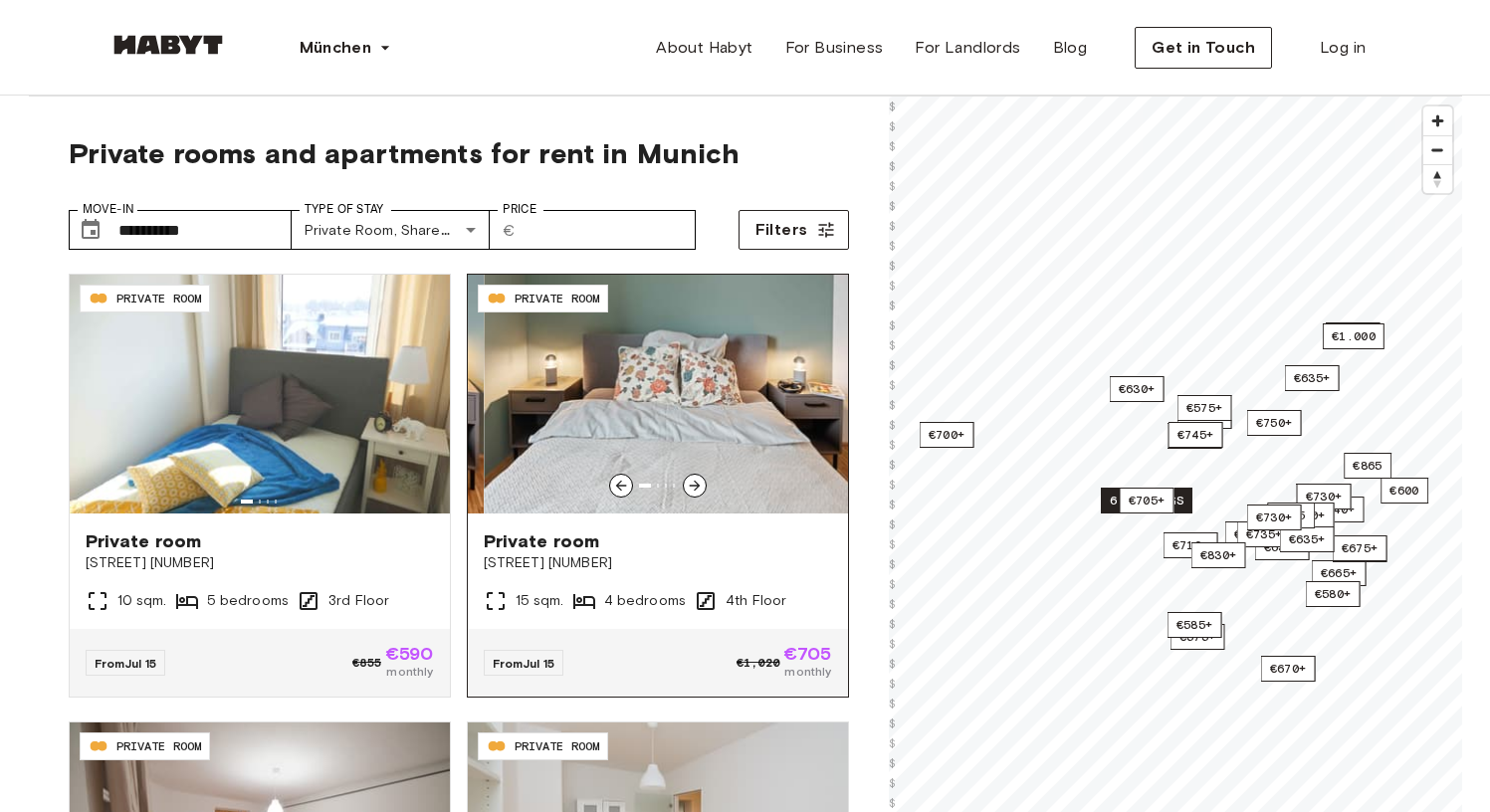 click at bounding box center (695, 486) 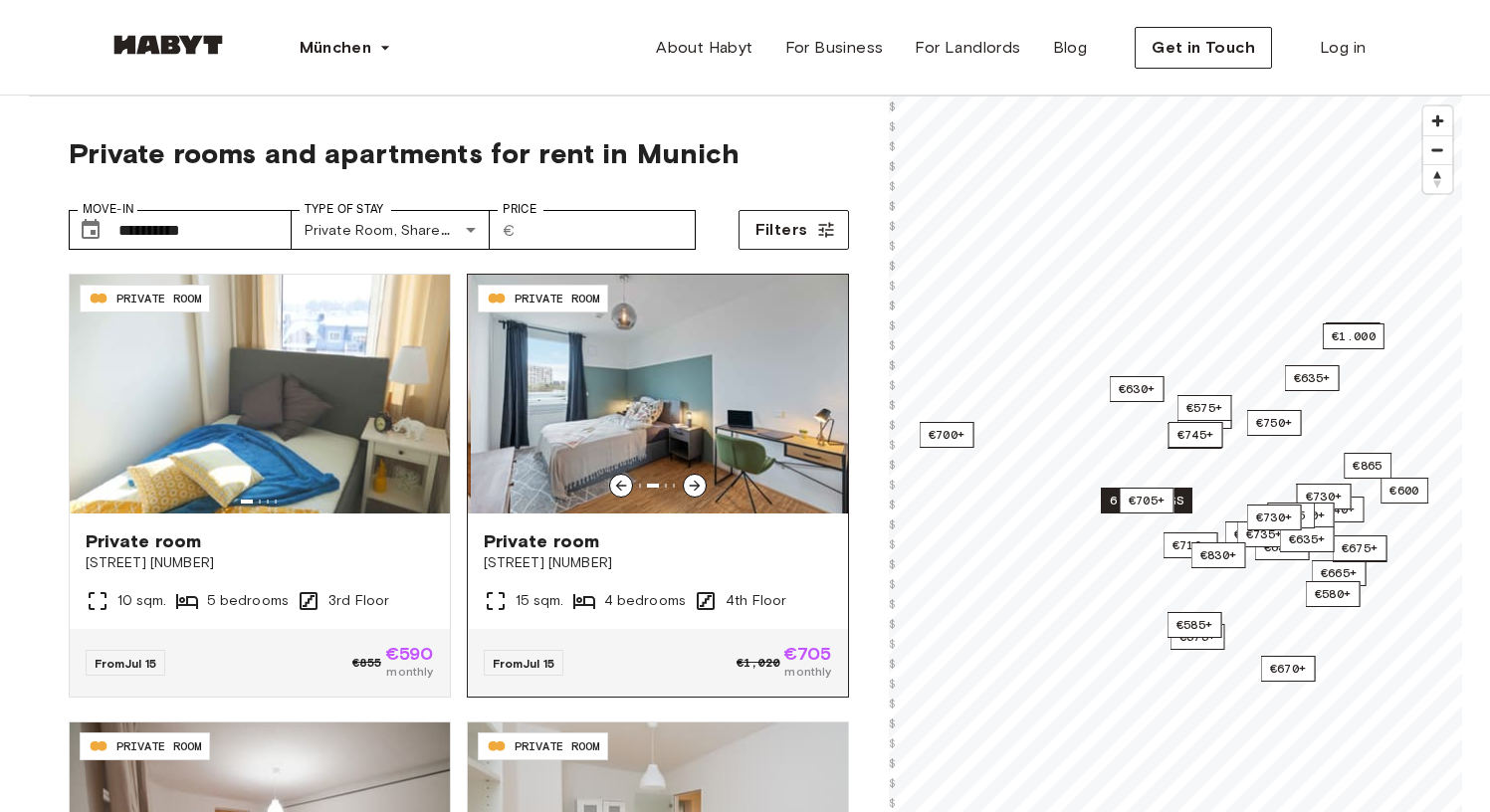 click at bounding box center (695, 486) 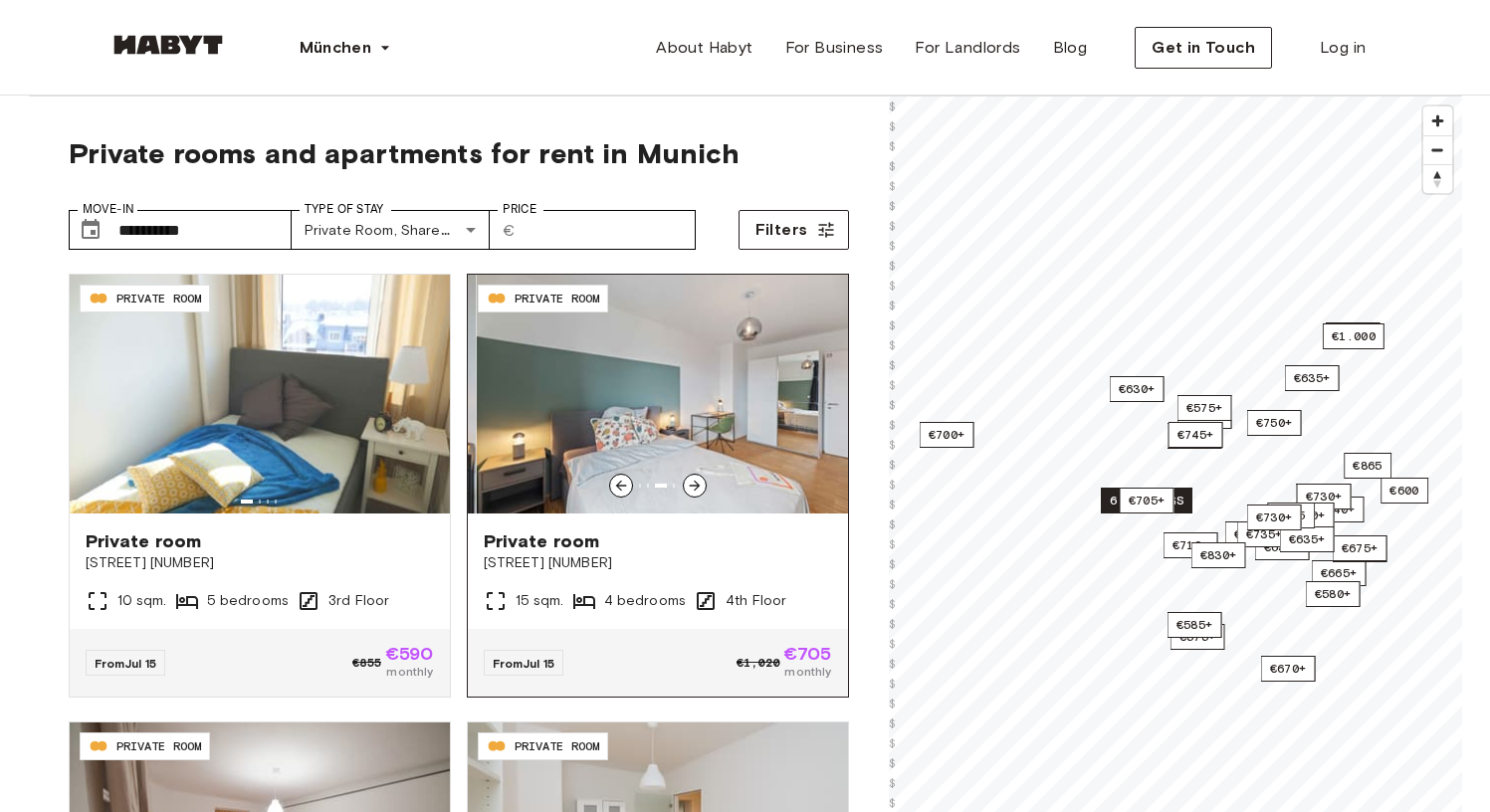 click at bounding box center (695, 486) 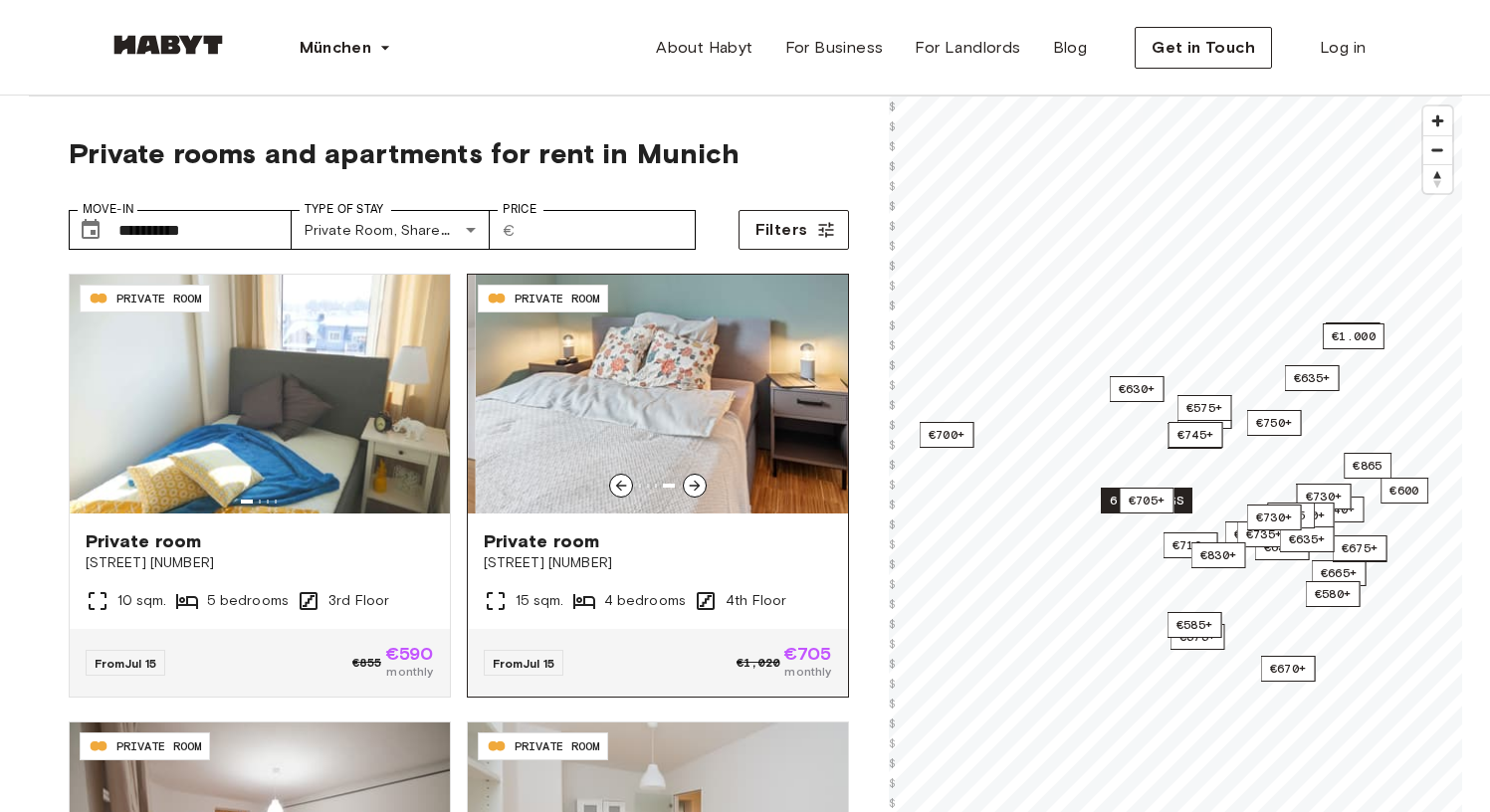click at bounding box center (695, 486) 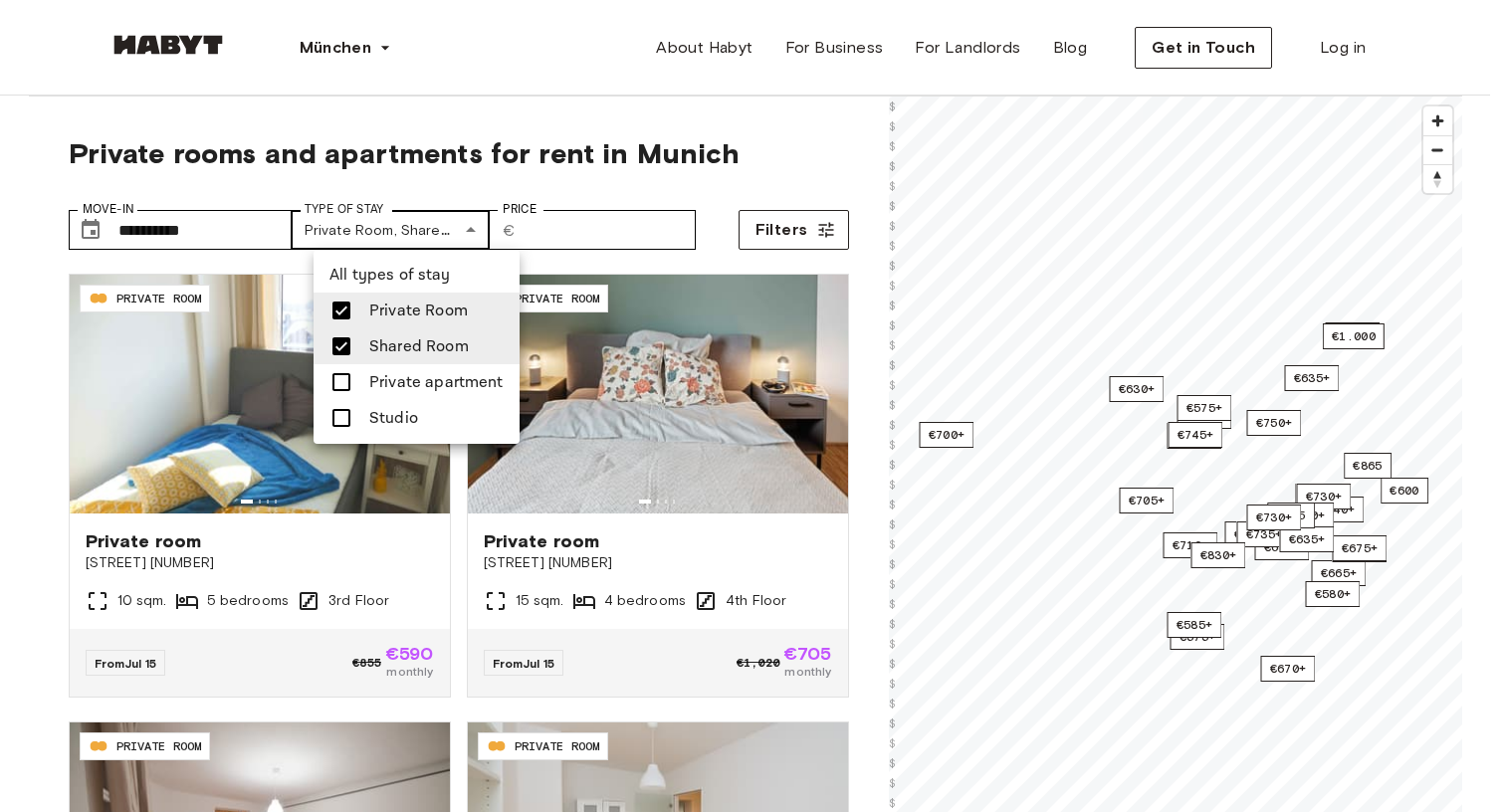 click on "[STREET] [NUMBER]" at bounding box center [752, 2439] 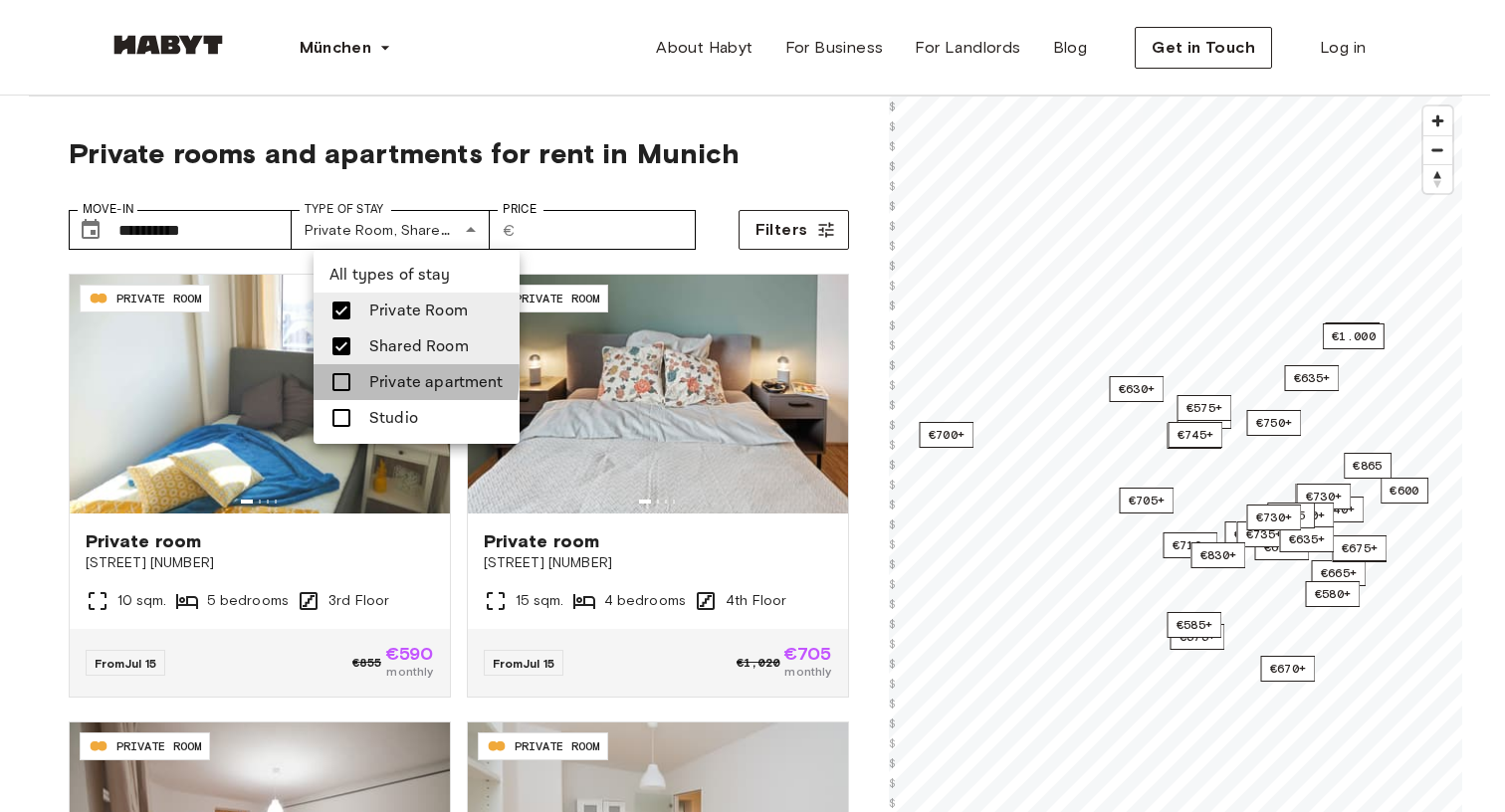 click at bounding box center [341, 382] 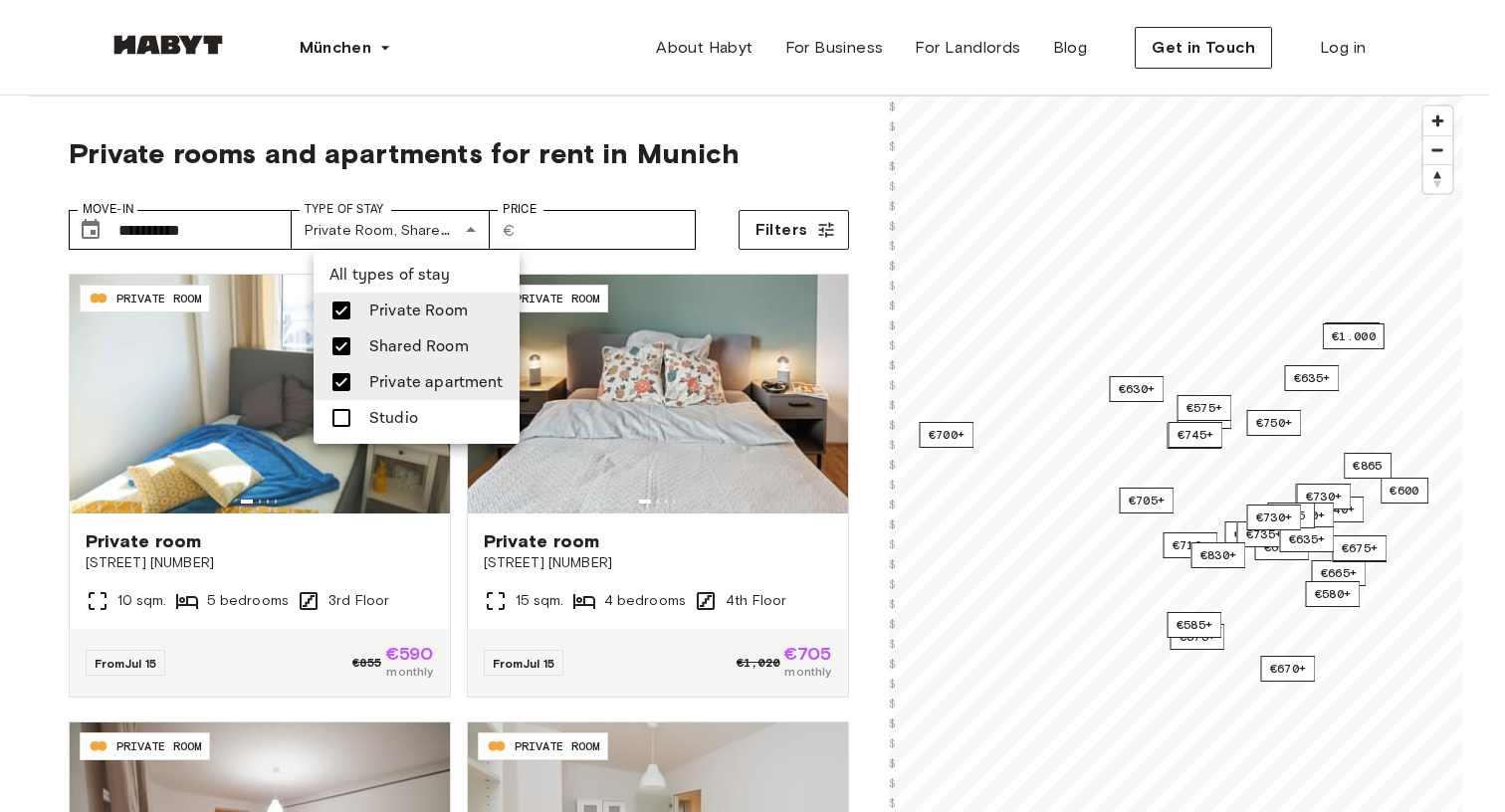 click at bounding box center (341, 346) 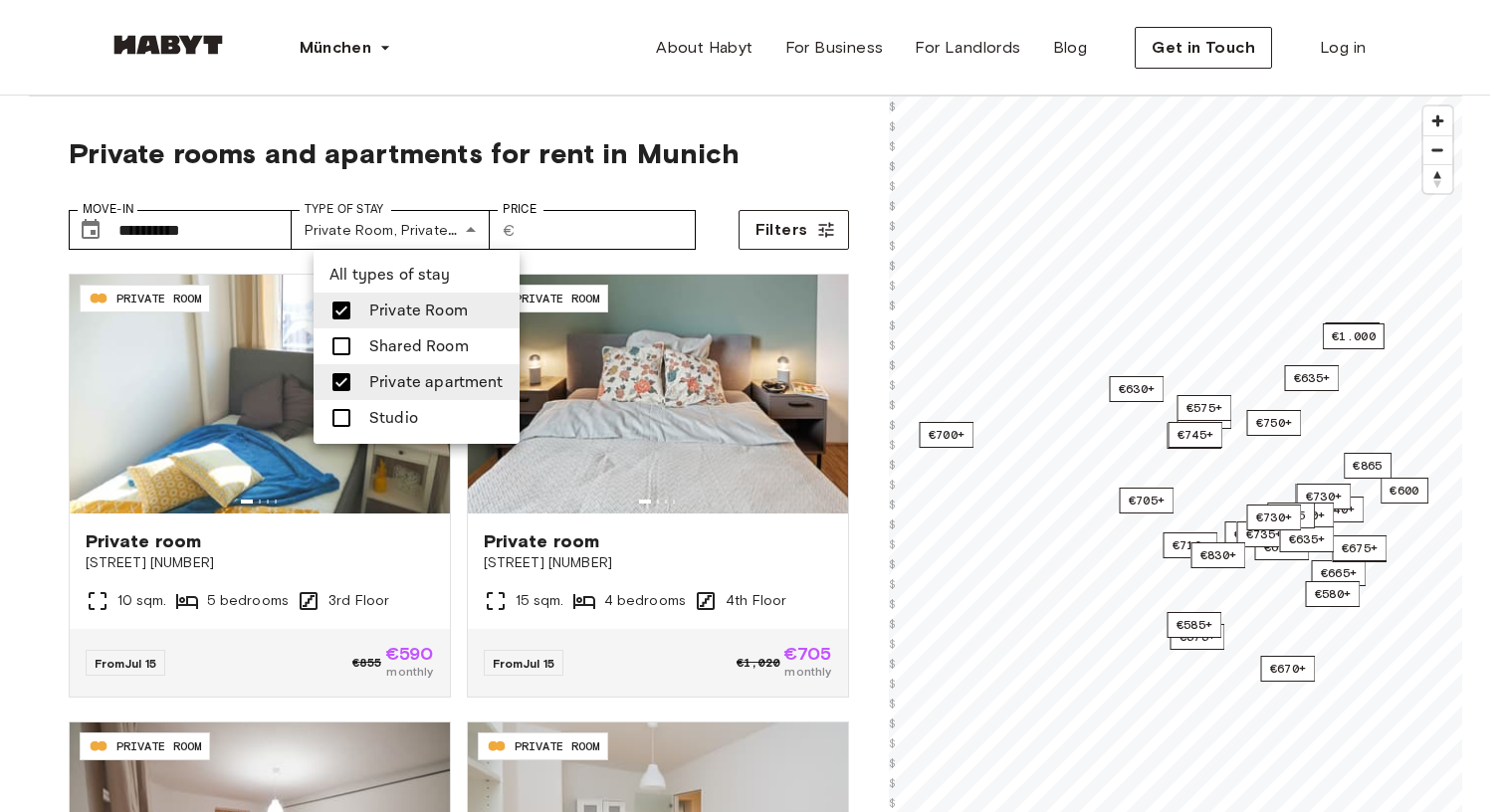 click at bounding box center (341, 310) 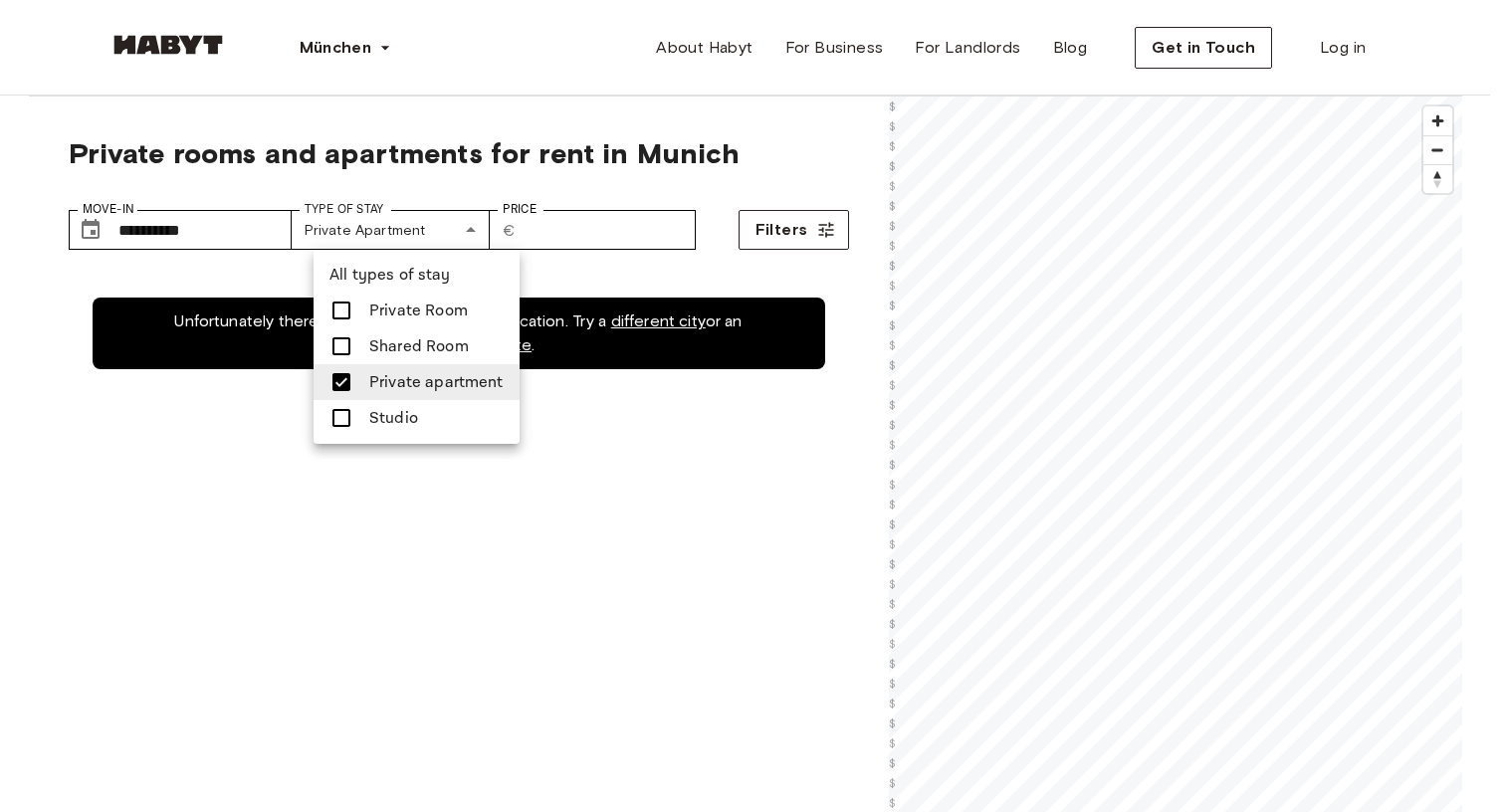 click at bounding box center [341, 418] 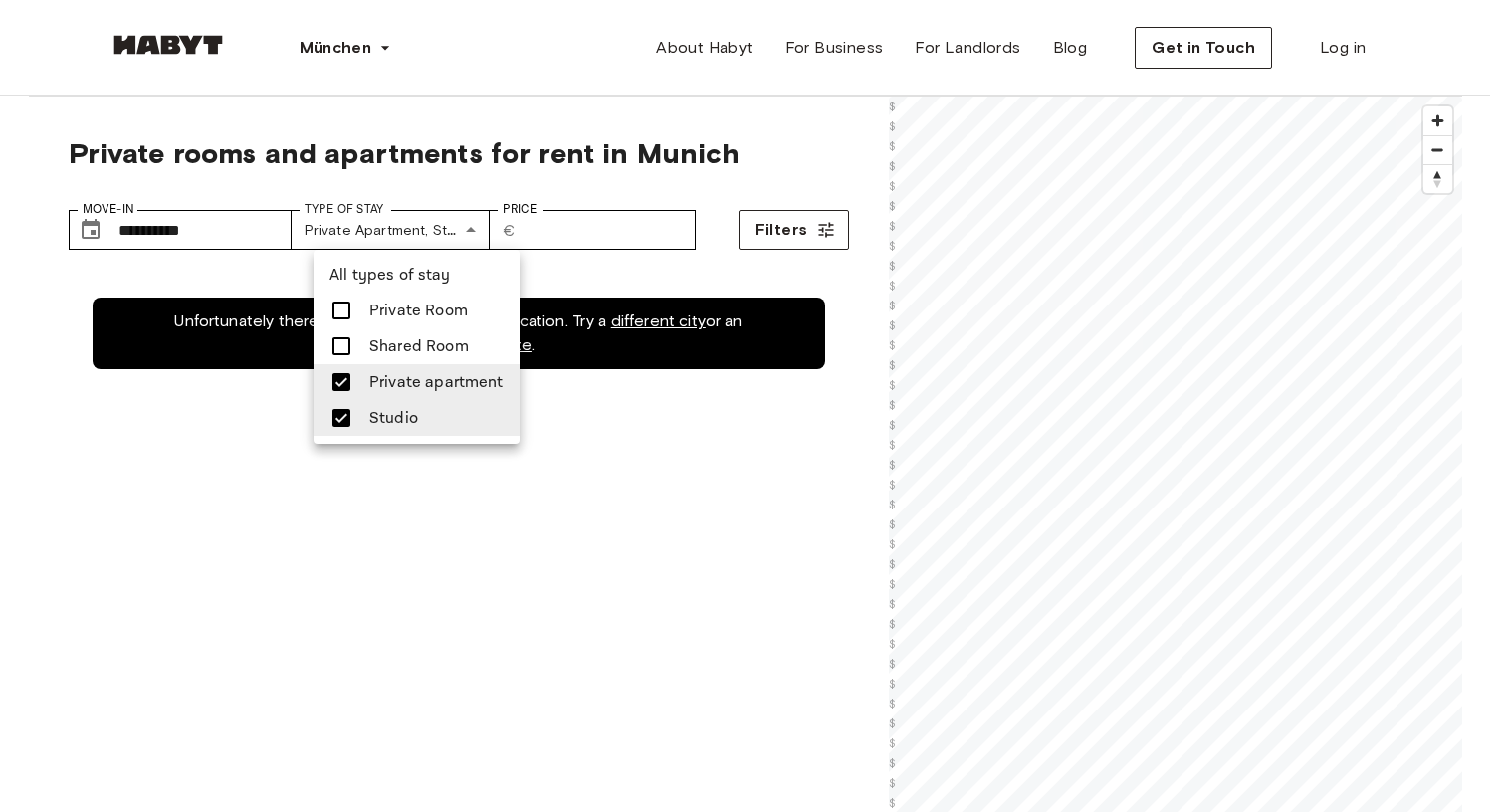 click at bounding box center (752, 406) 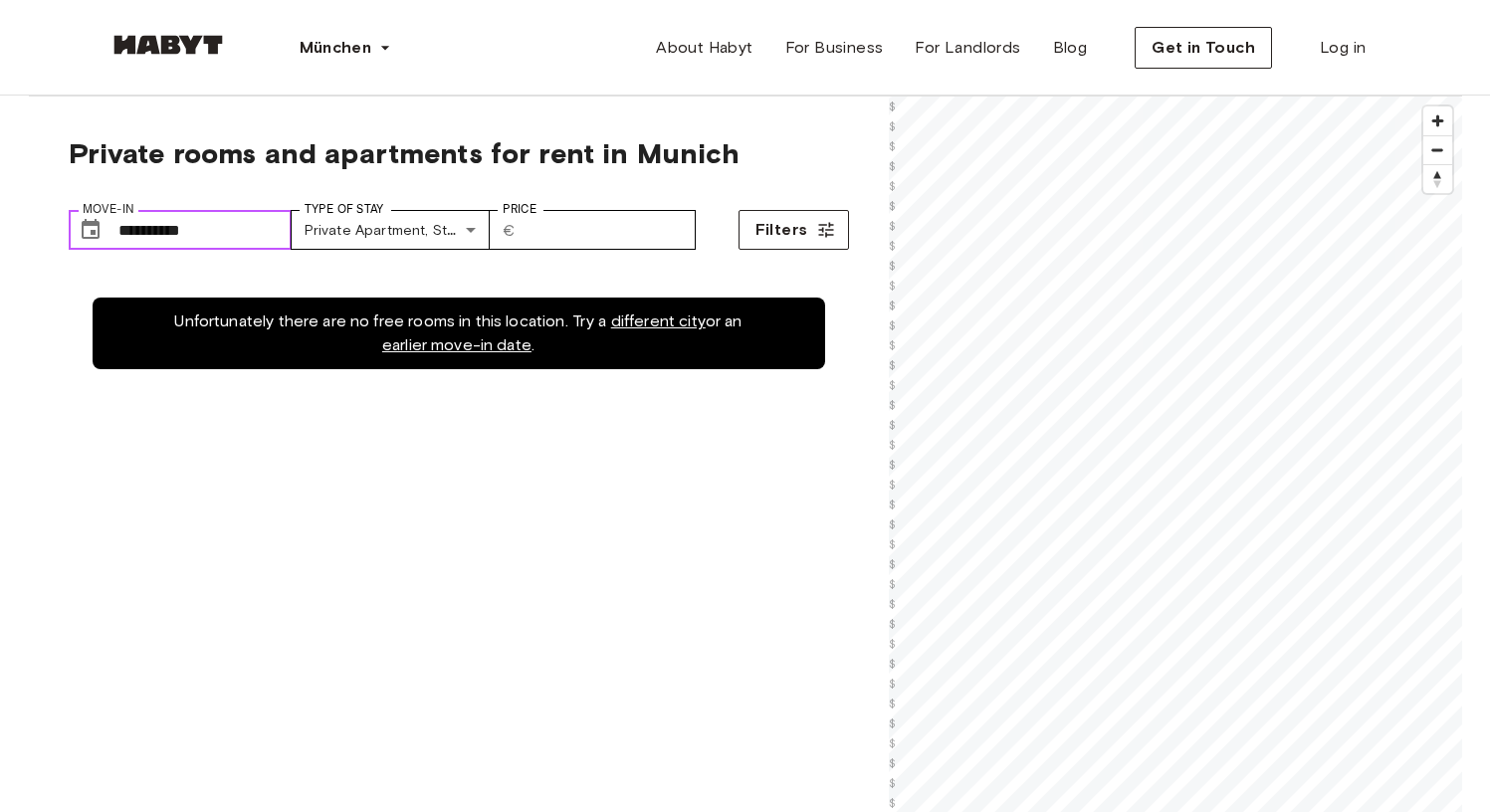 click on "**********" at bounding box center [205, 230] 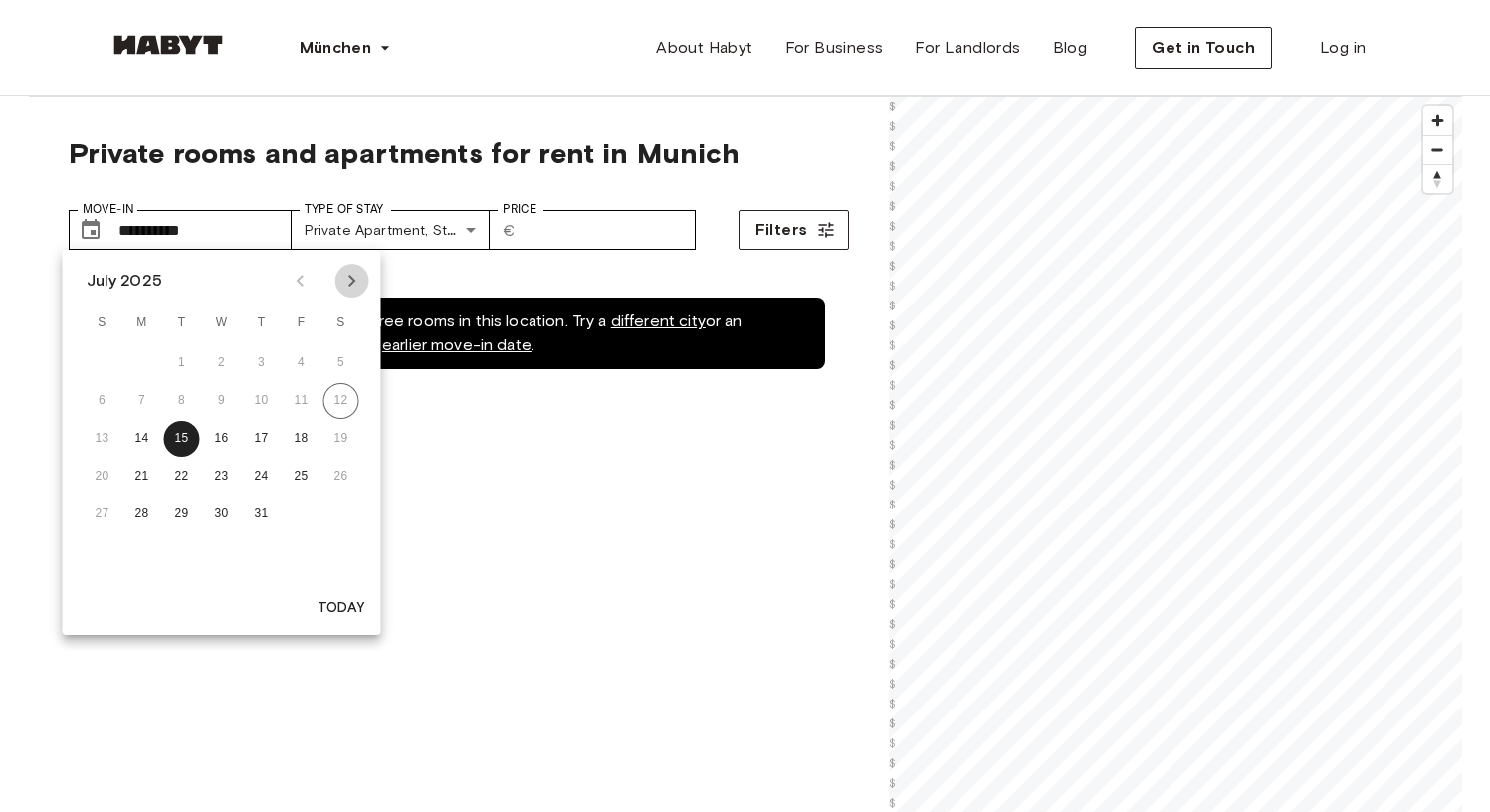 click 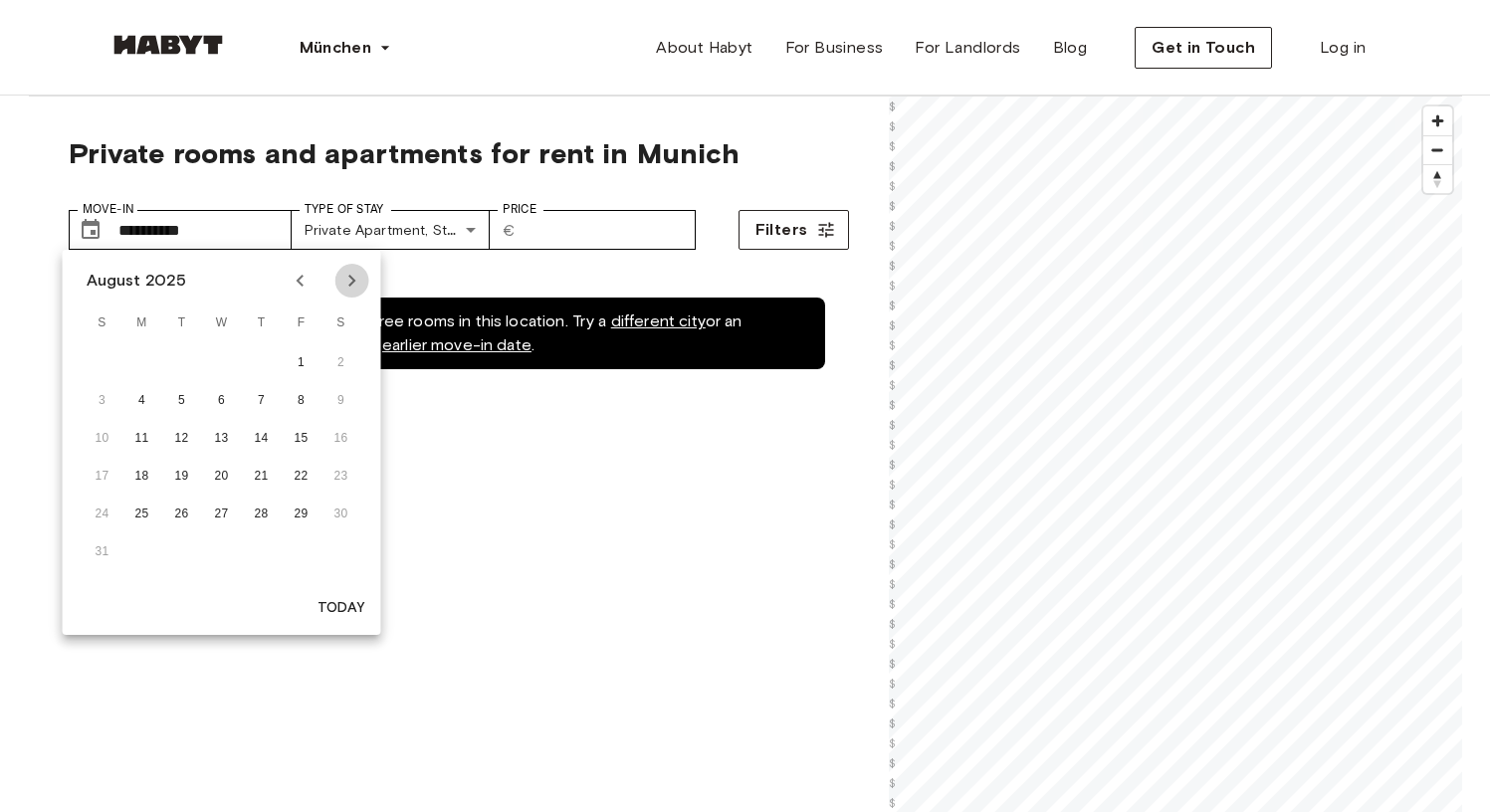 click 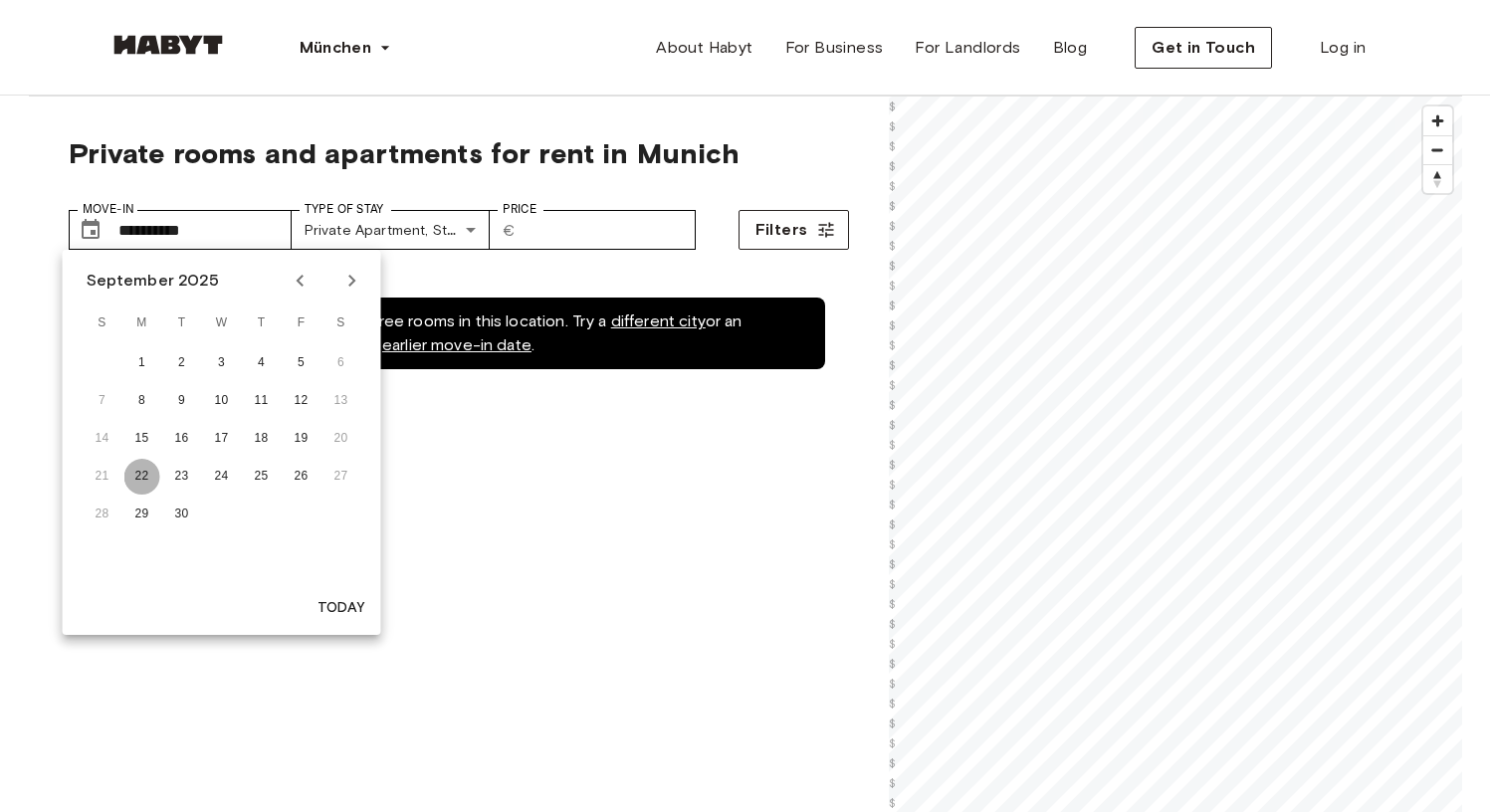 click on "22" at bounding box center (142, 477) 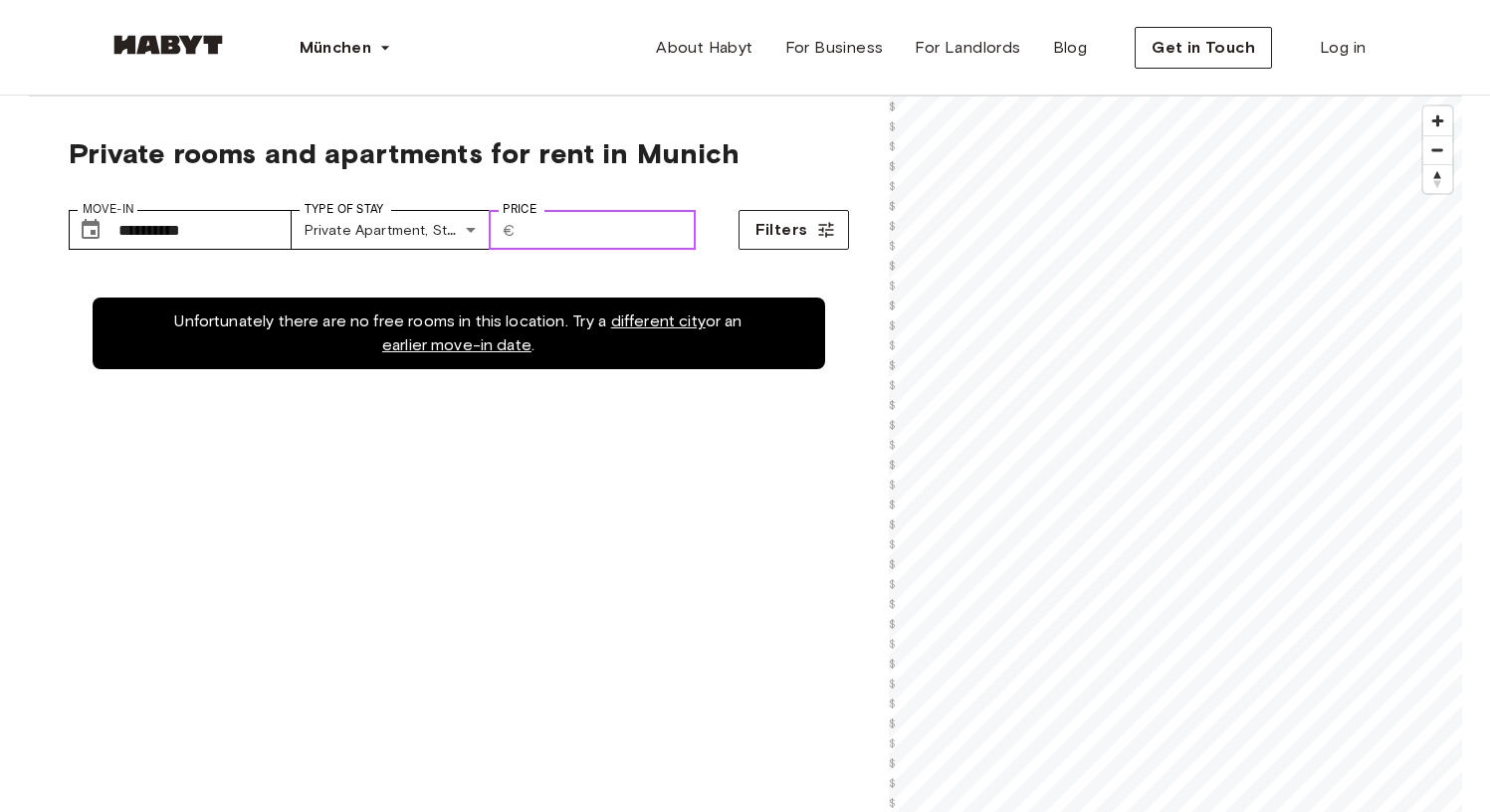 click on "Price" at bounding box center [609, 230] 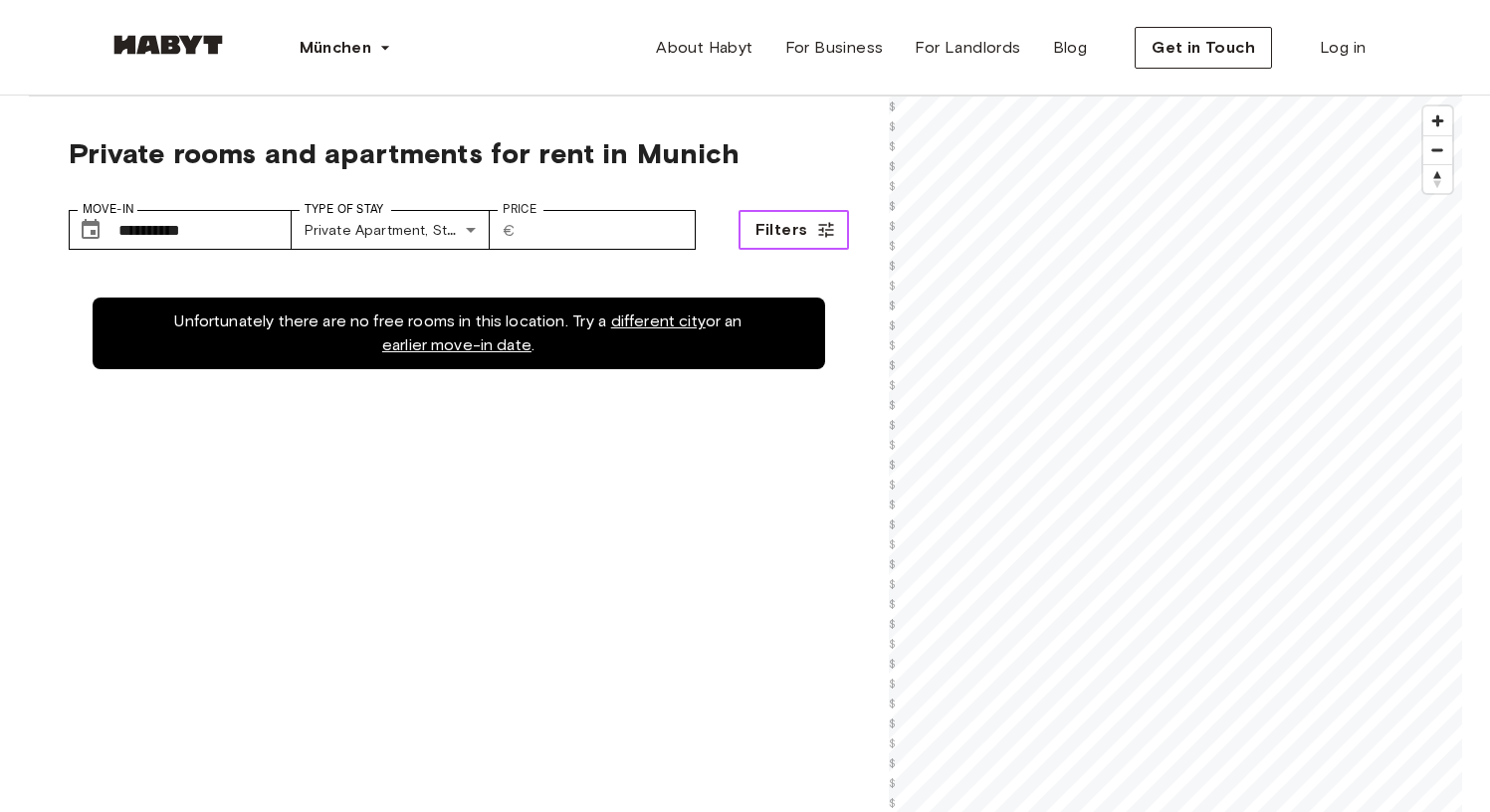 click on "Filters" at bounding box center [781, 230] 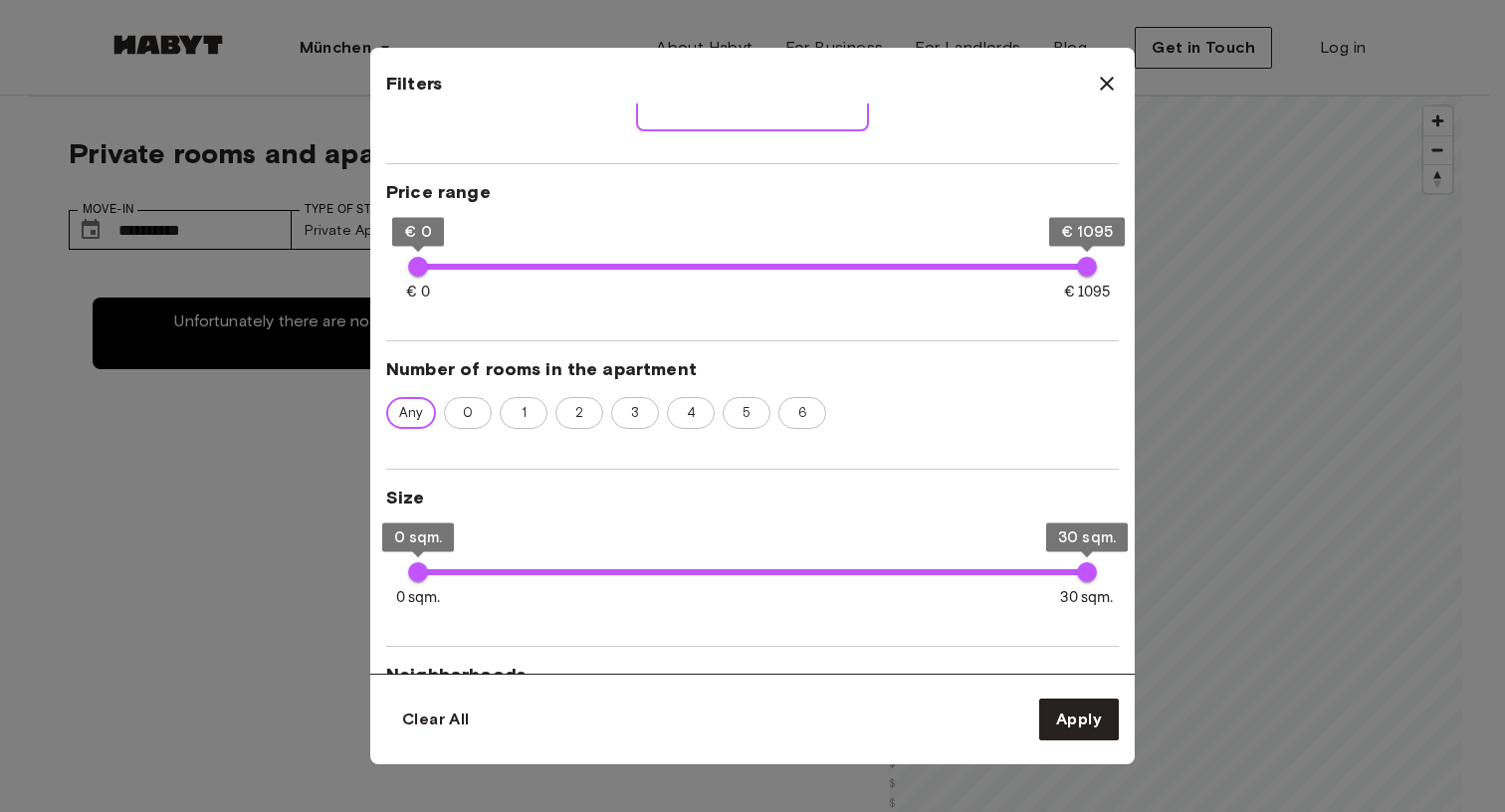 scroll, scrollTop: 349, scrollLeft: 0, axis: vertical 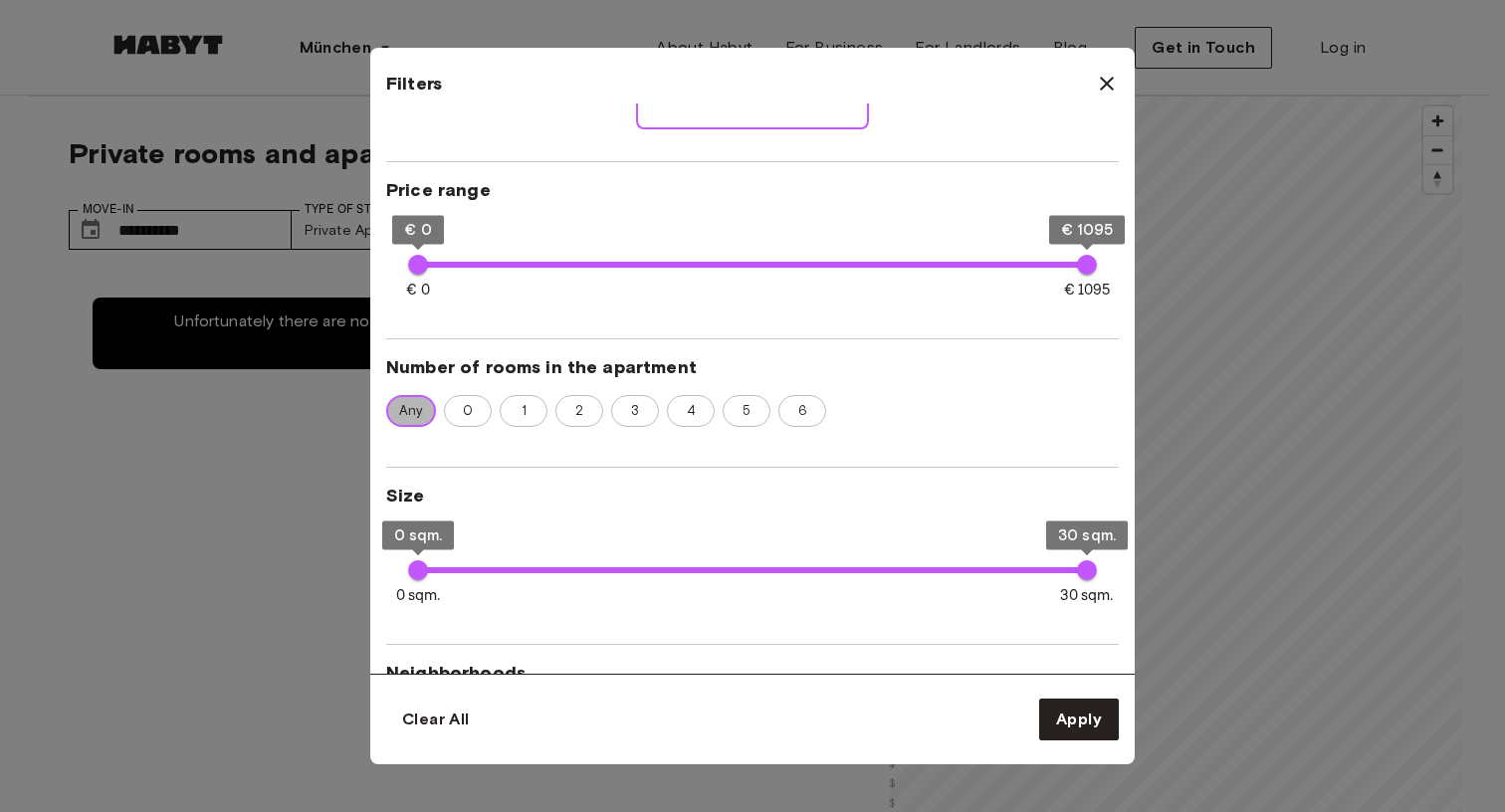 click on "Any" at bounding box center [411, 411] 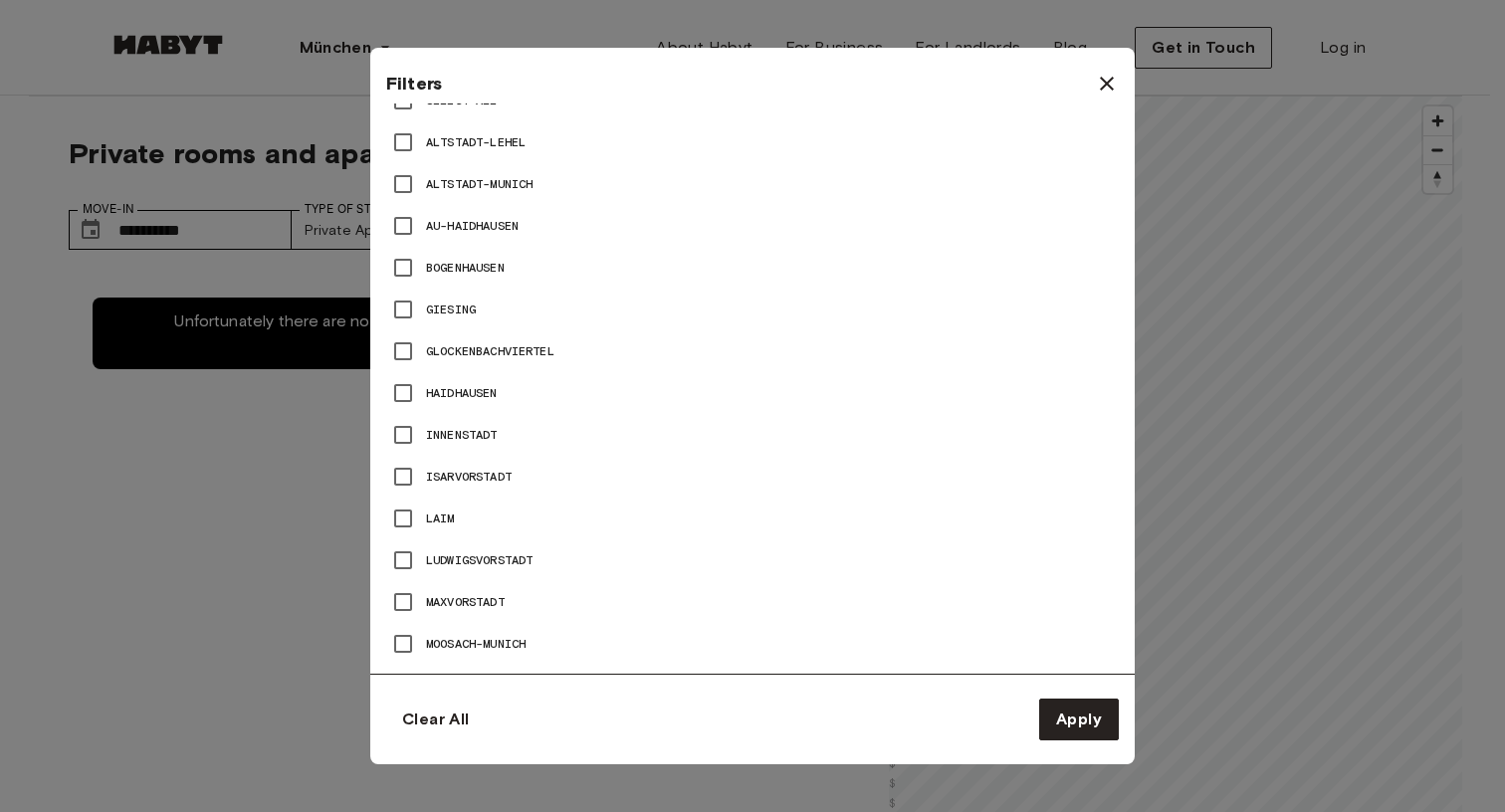 scroll, scrollTop: 1427, scrollLeft: 0, axis: vertical 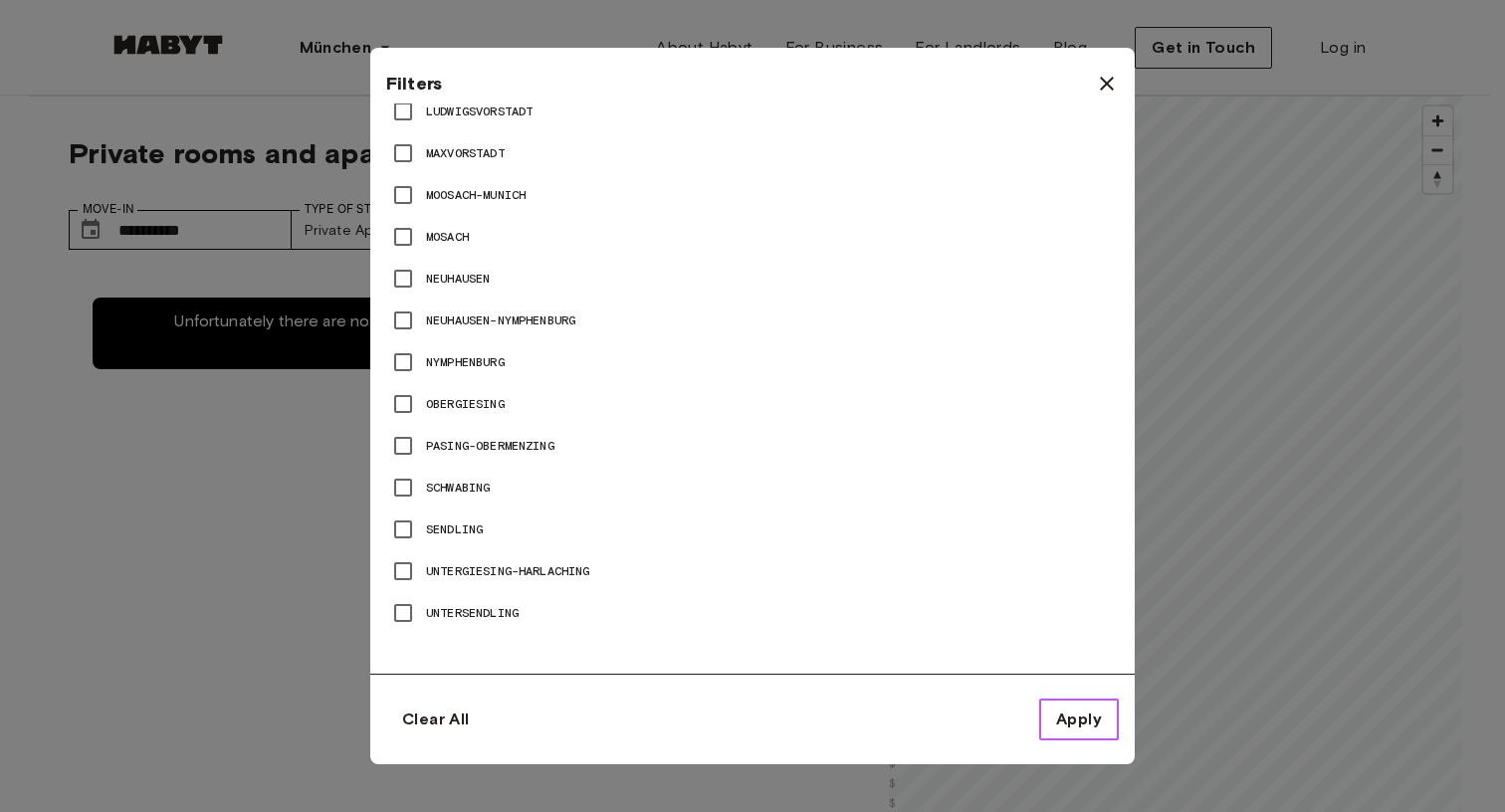 click on "Apply" at bounding box center (1079, 719) 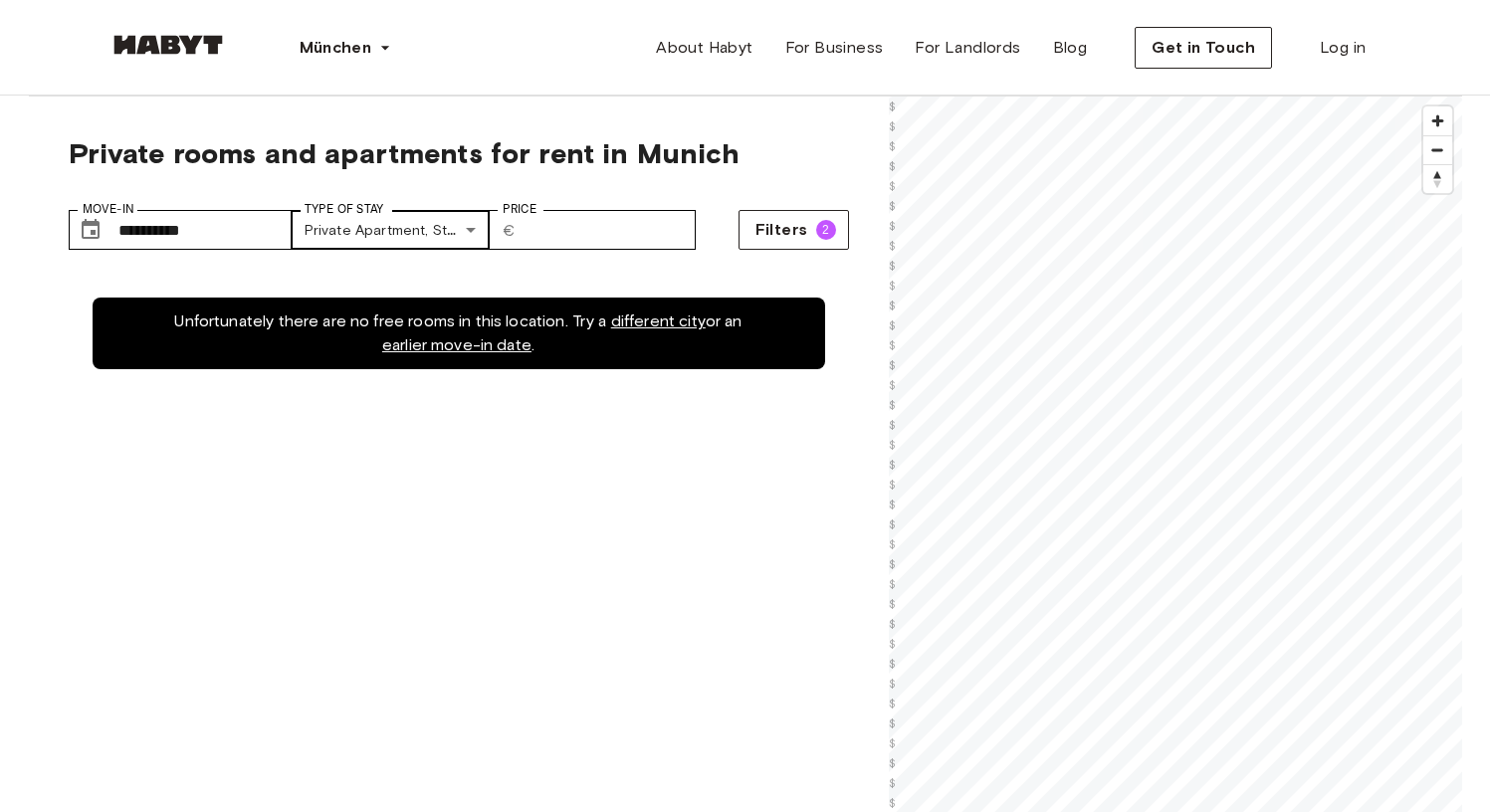 click on "[STREET] [NUMBER]" at bounding box center [745, 2439] 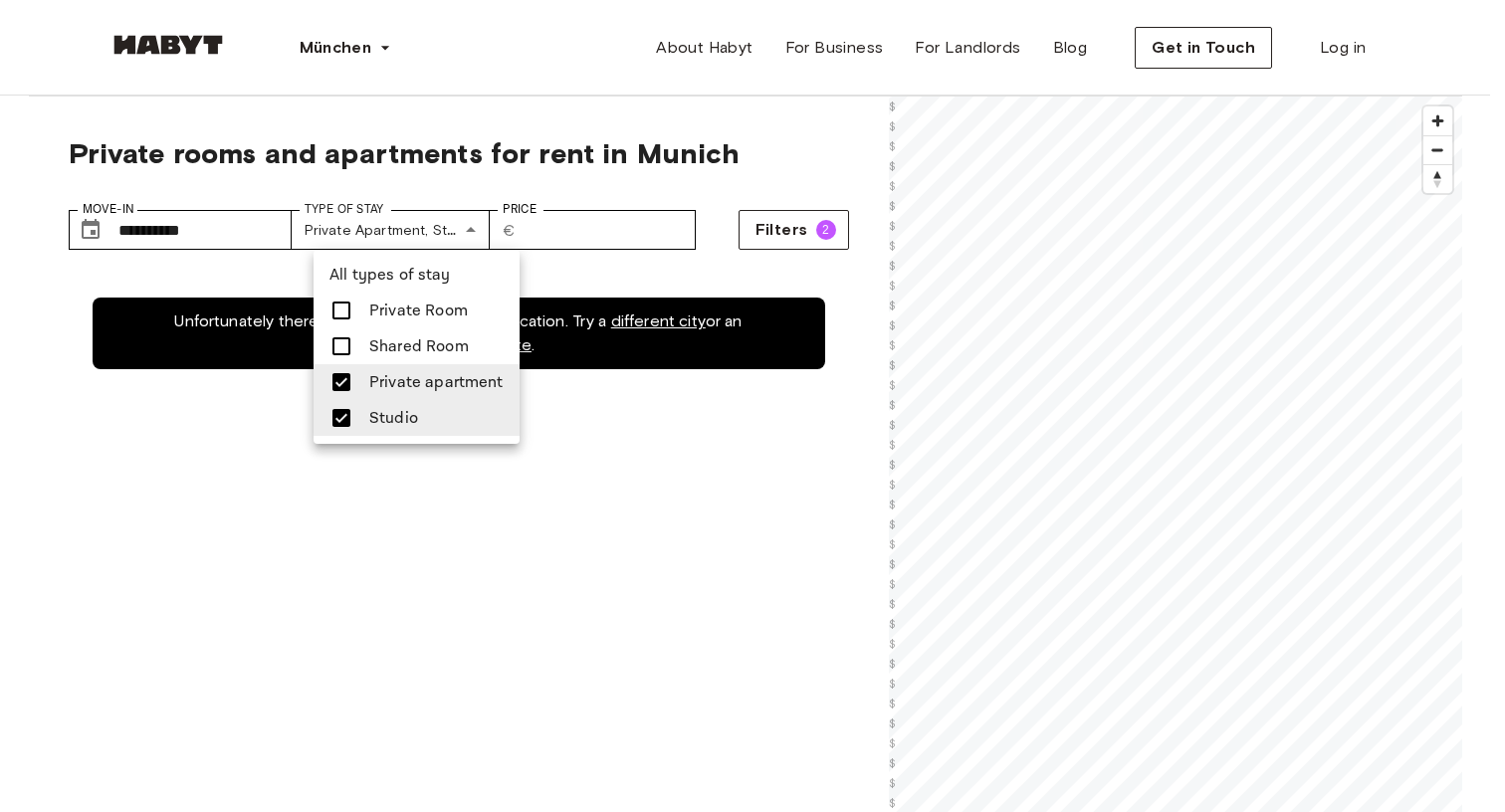 click on "Shared Room" at bounding box center (419, 346) 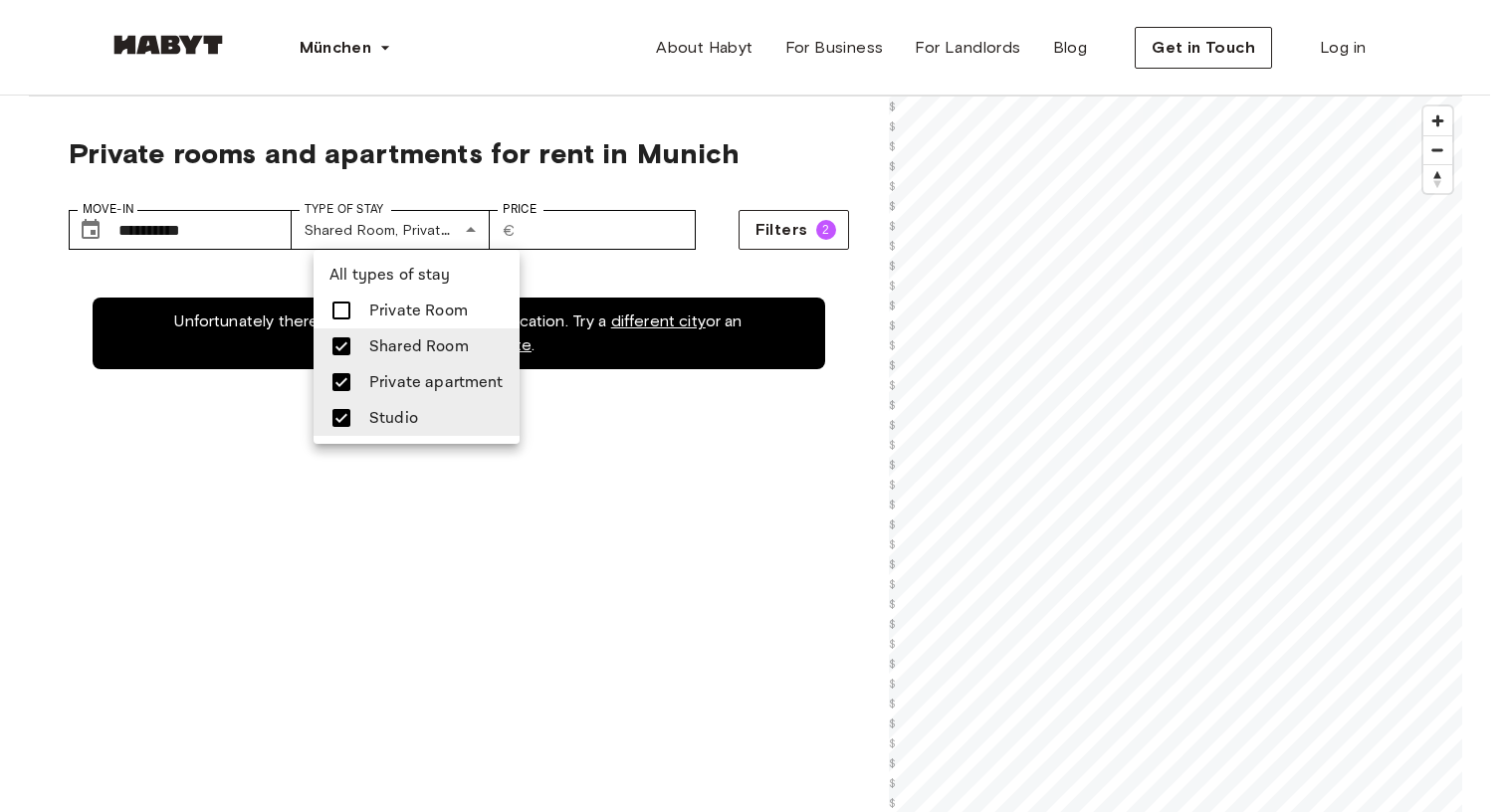 click at bounding box center [752, 406] 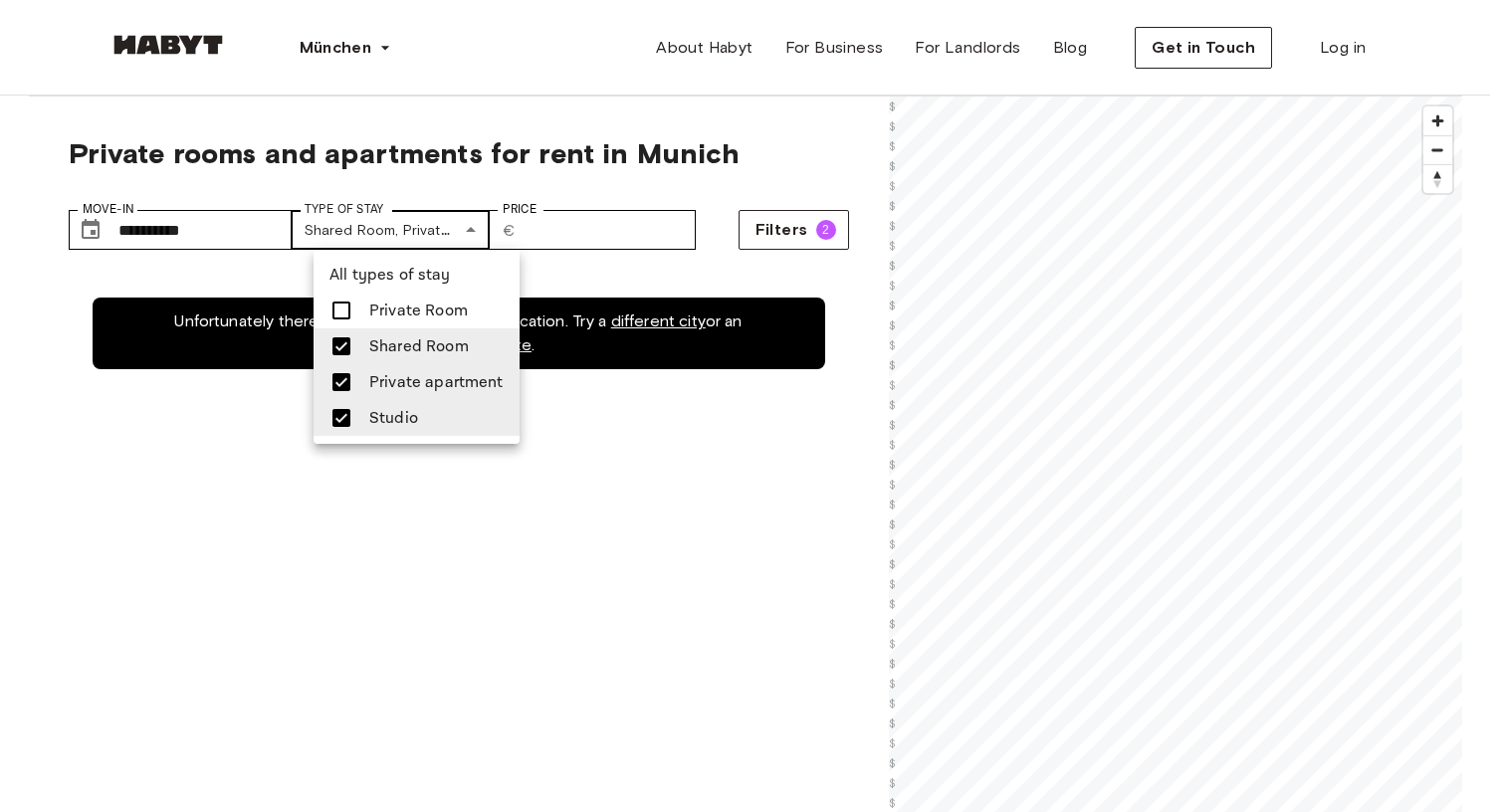 click on "München Europe Amsterdam Berlin Frankfurt Hamburg Lisbon Madrid Milan Modena Paris Turin Munich Rotterdam Stuttgart Dusseldorf Cologne Zurich The Hague Graz Brussels Leipzig Asia Hong Kong Singapore Seoul Phuket Tokyo About Habyt For Business For Landlords Blog Get in Touch Log in Private rooms and apartments for rent in Munich Move-In ​ [NUMBER] Move-In Type of Stay Shared Room, Private apartment, Studio [NUMBER] Type of Stay Price ​ € Price Filters 2 Unfortunately there are no free rooms in this location. Try a different city or an earlier move-in date . © Mapbox © OpenStreetMap Improve this map $ $ $ $ $ $ $ $ $ $ $ $ $ $ $ $ $ $ $ $ $ $ $ $ $ $ $ $ $ $ $ $ $ $ $ $ $ $ $ $ About the city Munich, the lively capital of Bavaria Why book with Habyt? Why move to Munich? Where to start? Where should I live in Munich? Rooms for rent available in Munich F.A.Q. Can I visit / view the apartment? How are your rooms and flats furnished? Enjoy! Locations" at bounding box center (752, 2439) 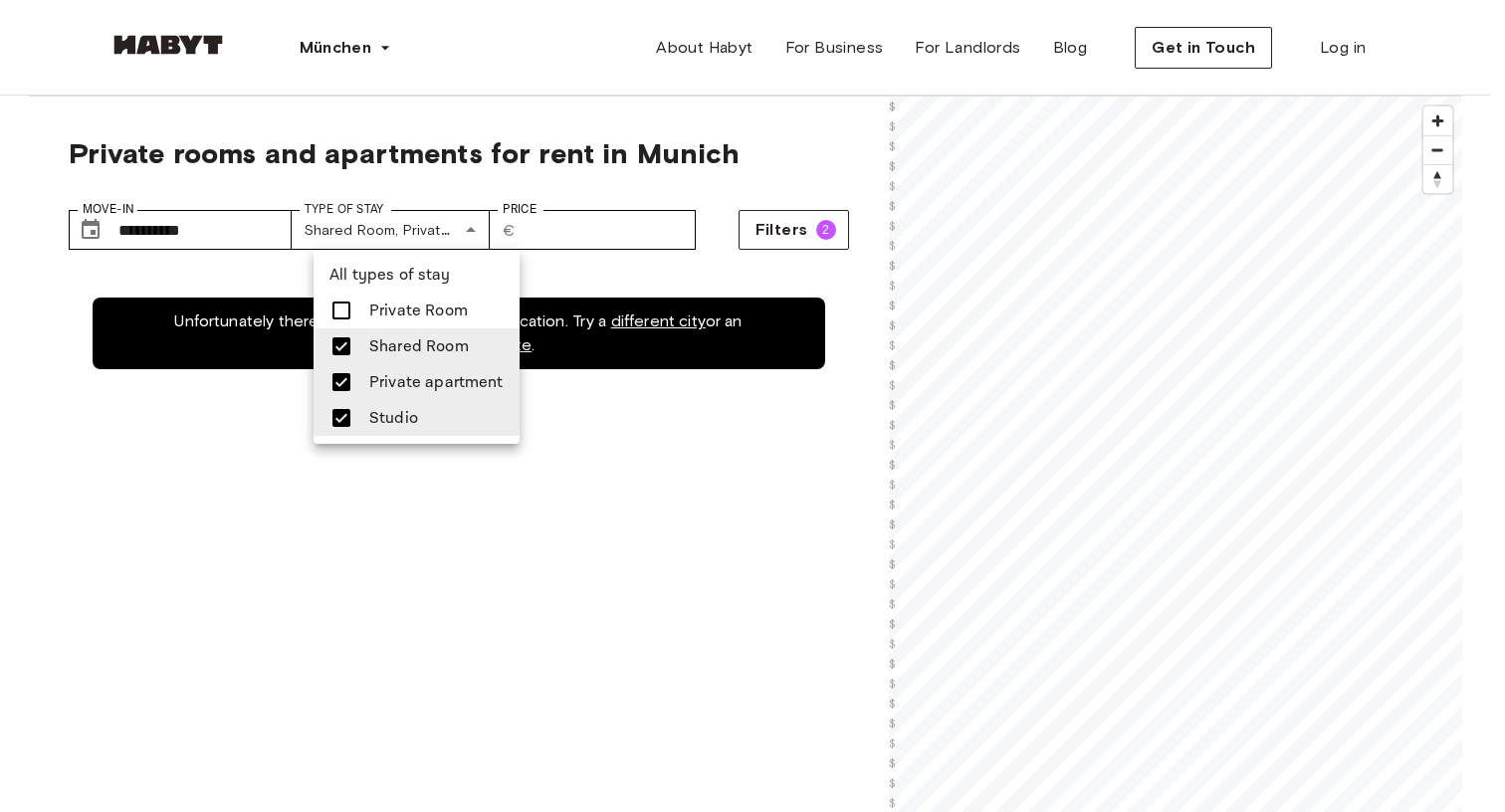 click on "Shared Room" at bounding box center (419, 346) 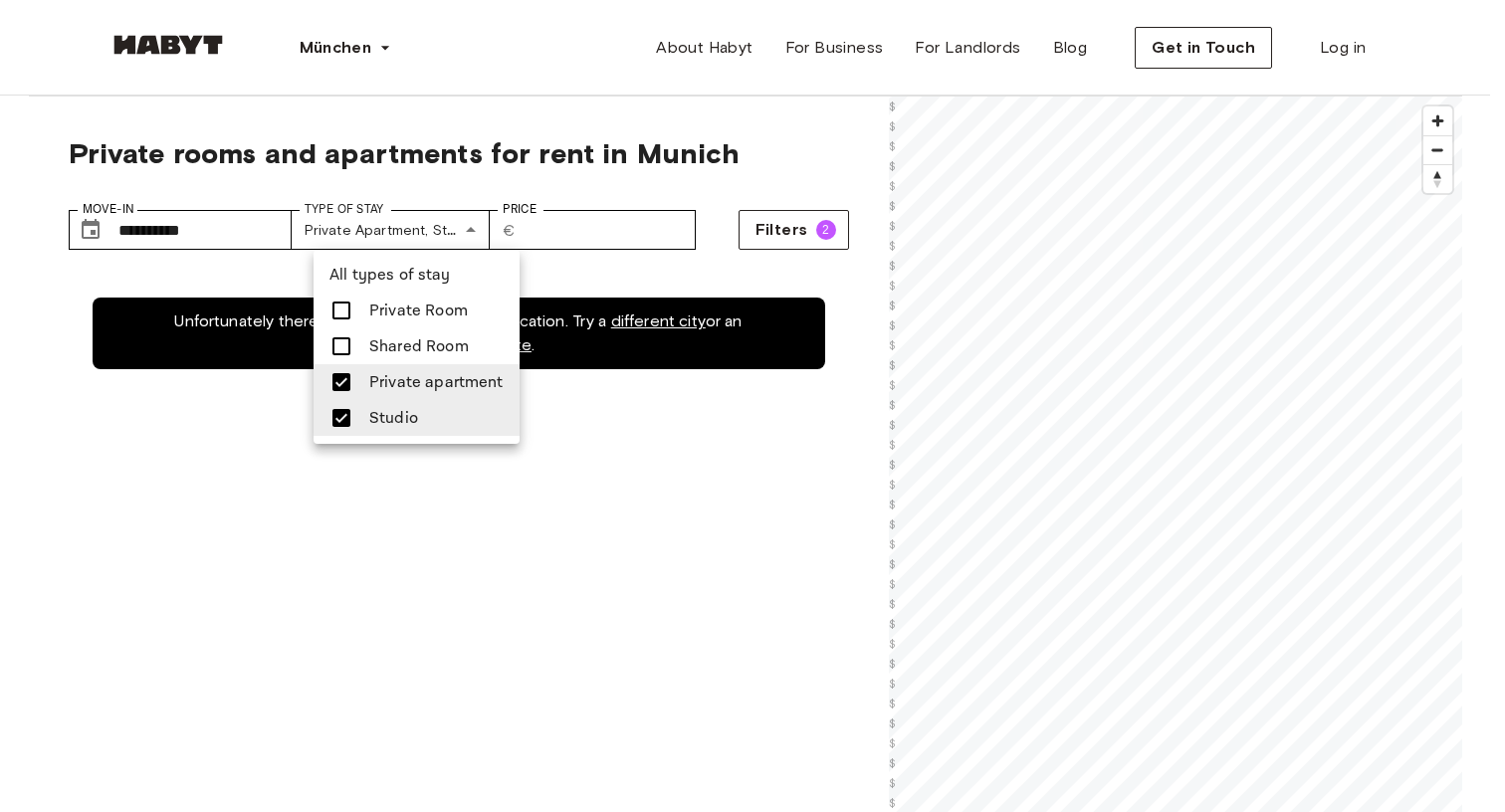 click on "Private Room" at bounding box center (418, 310) 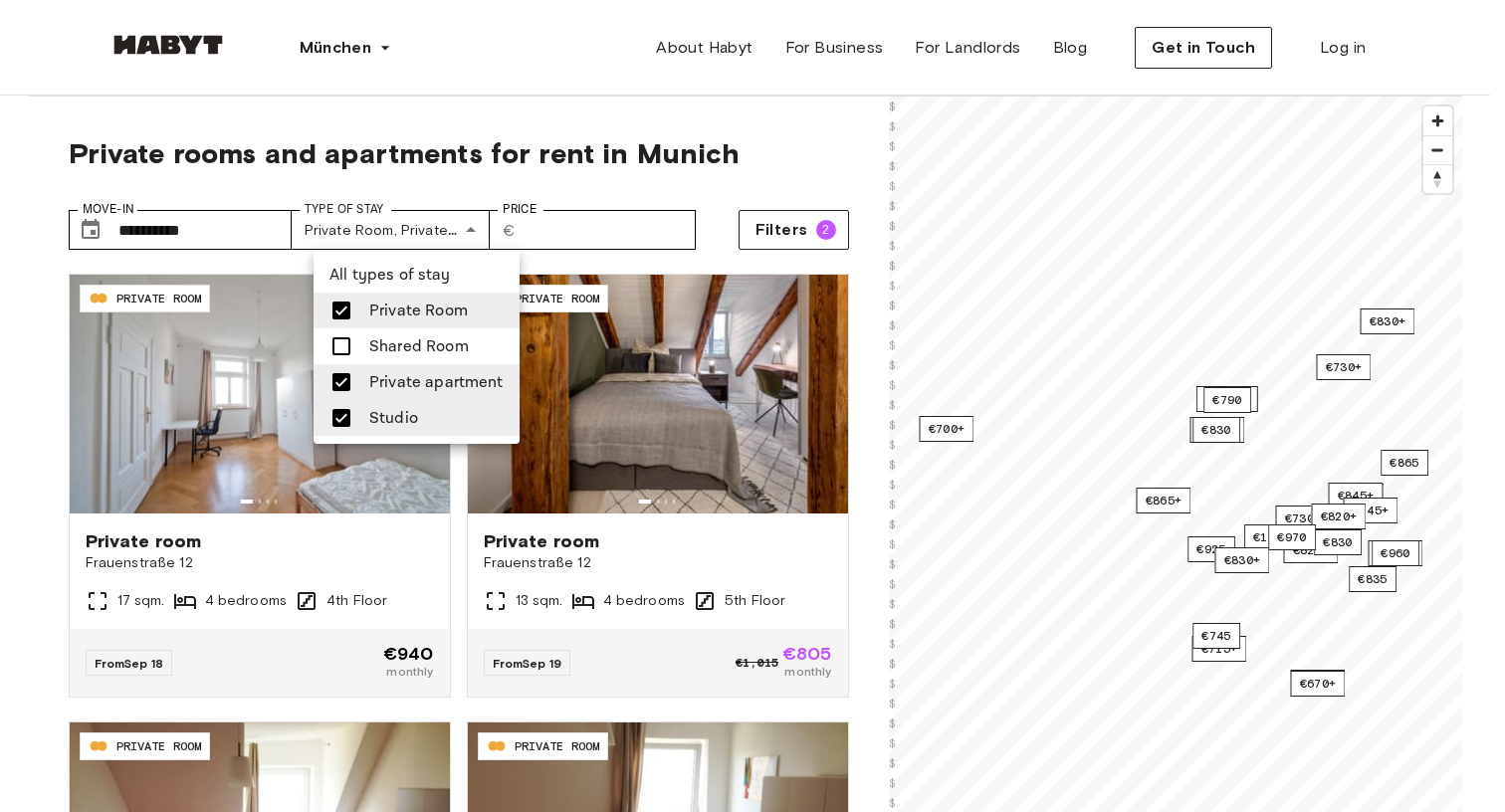 click on "Private Room" at bounding box center [418, 310] 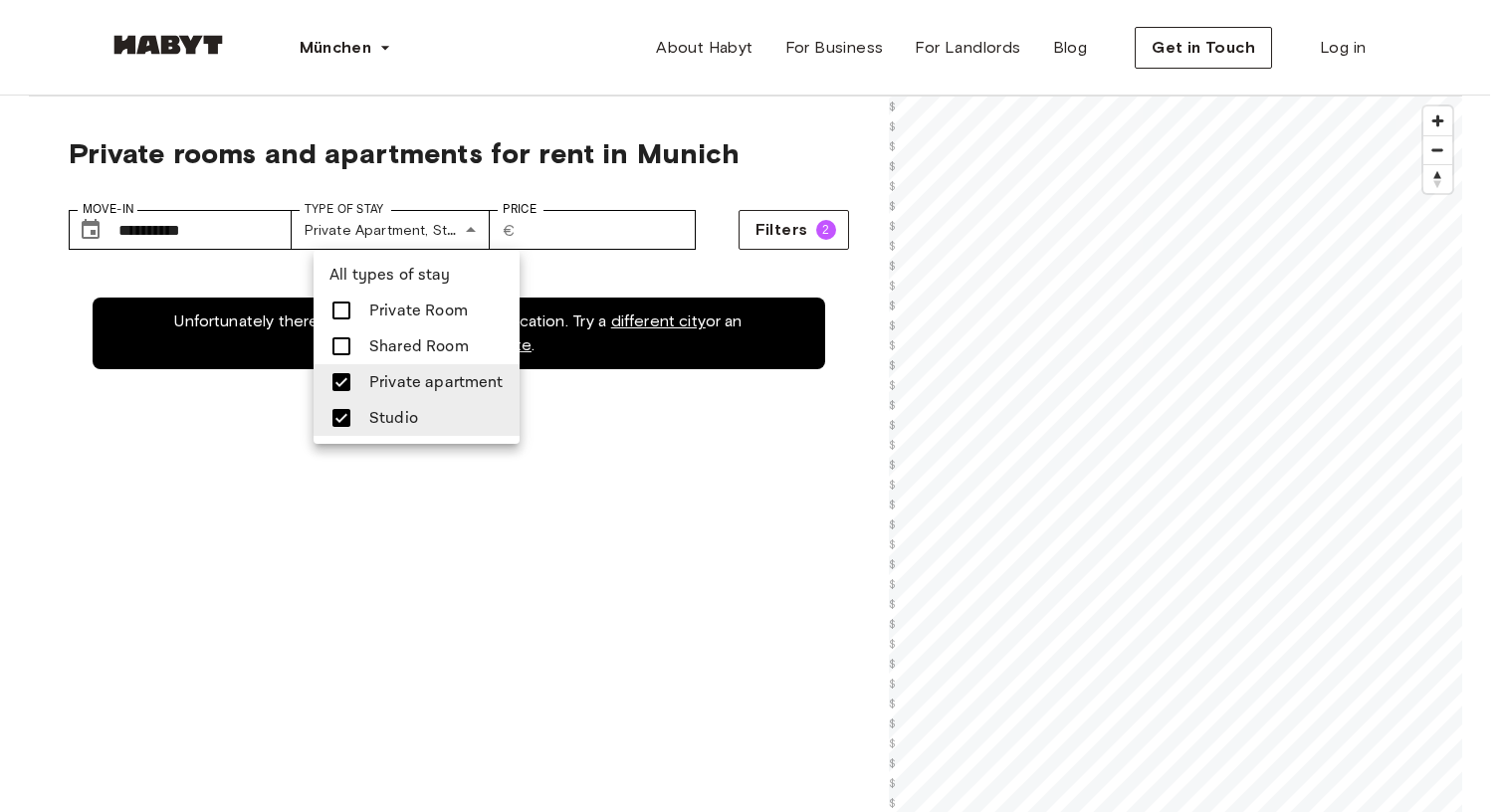 click on "Private Room" at bounding box center [418, 310] 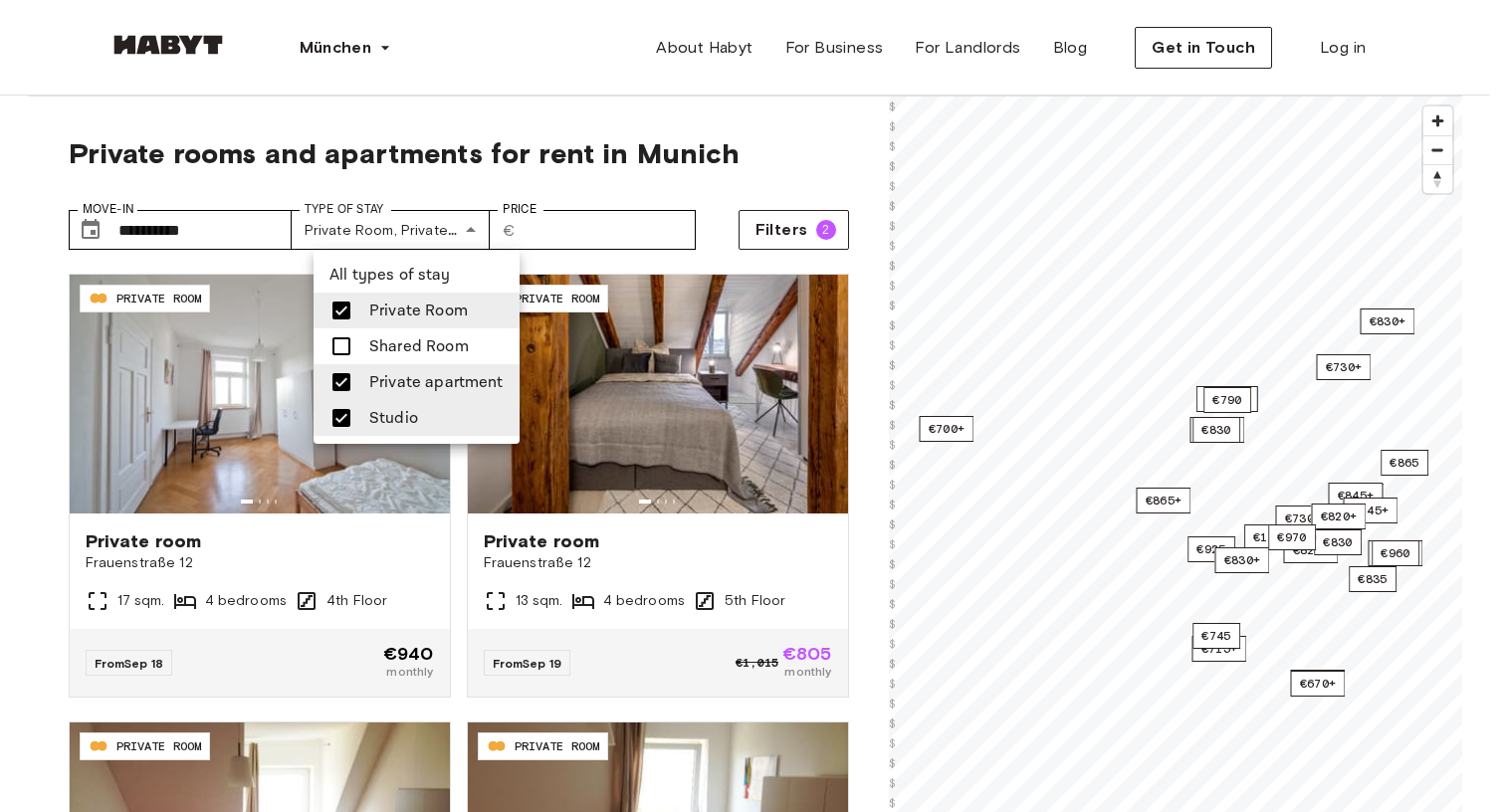 click on "Private Room" at bounding box center (418, 310) 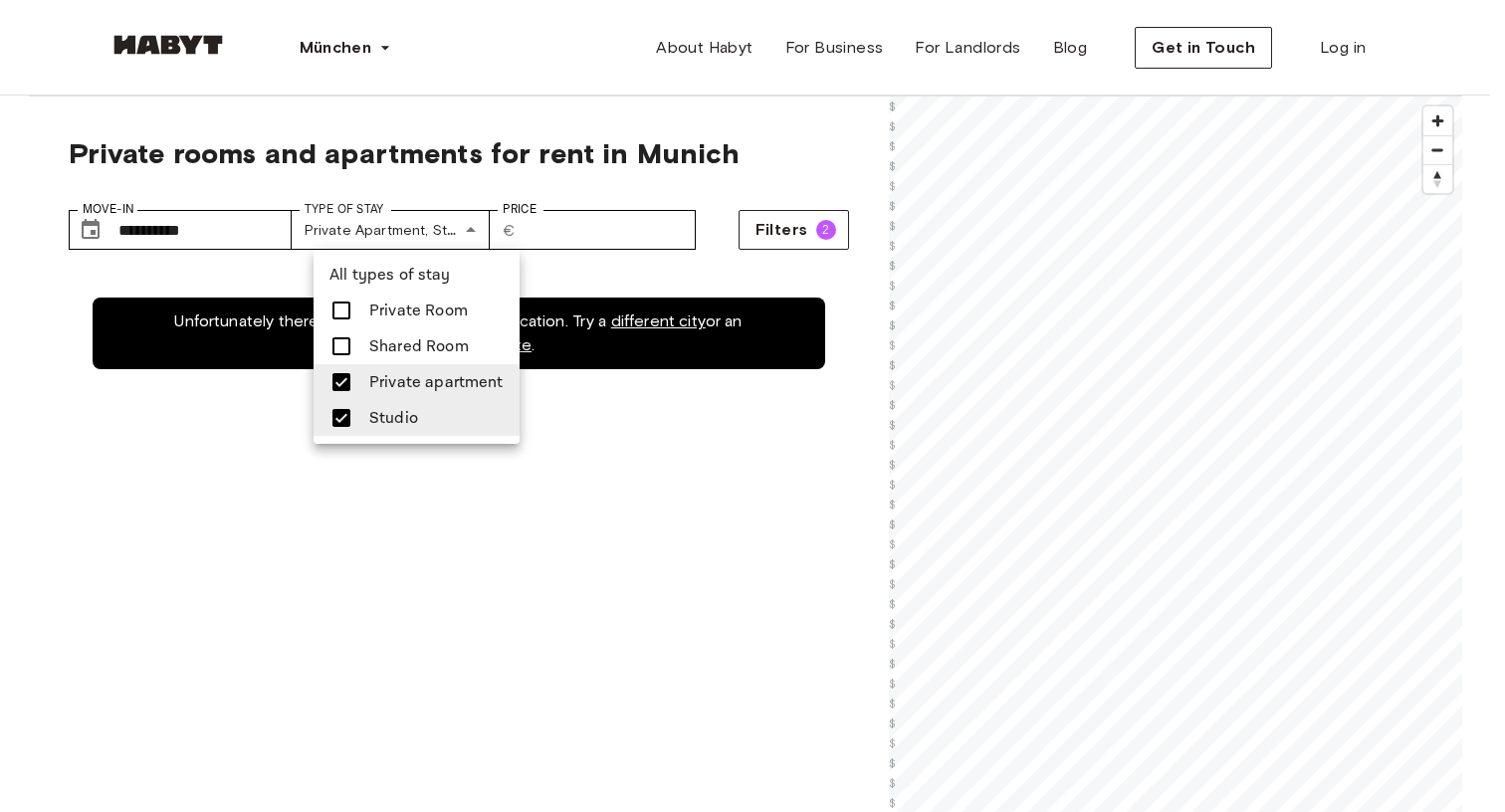 click at bounding box center [752, 406] 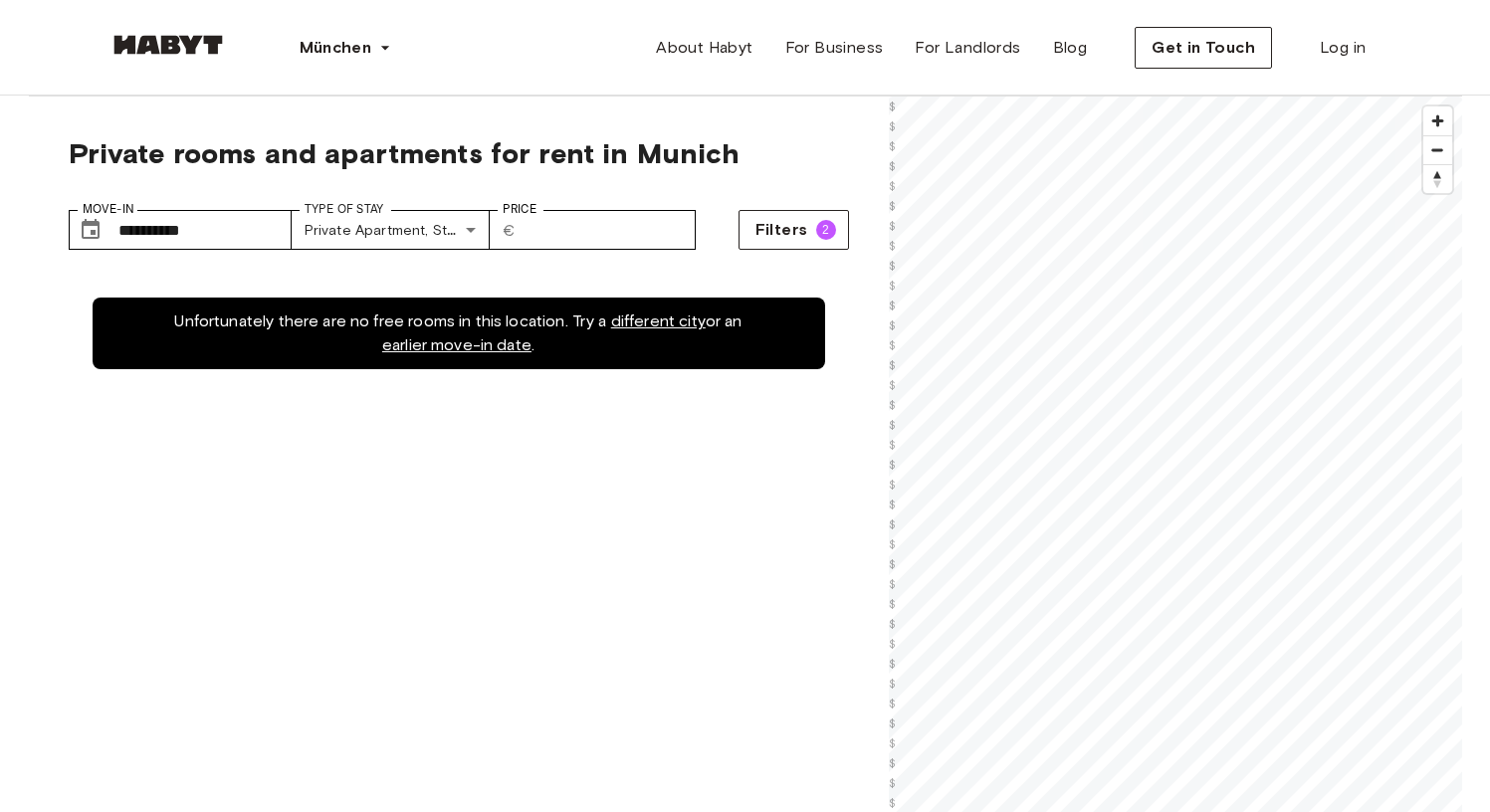 click on "earlier move-in date" at bounding box center (457, 344) 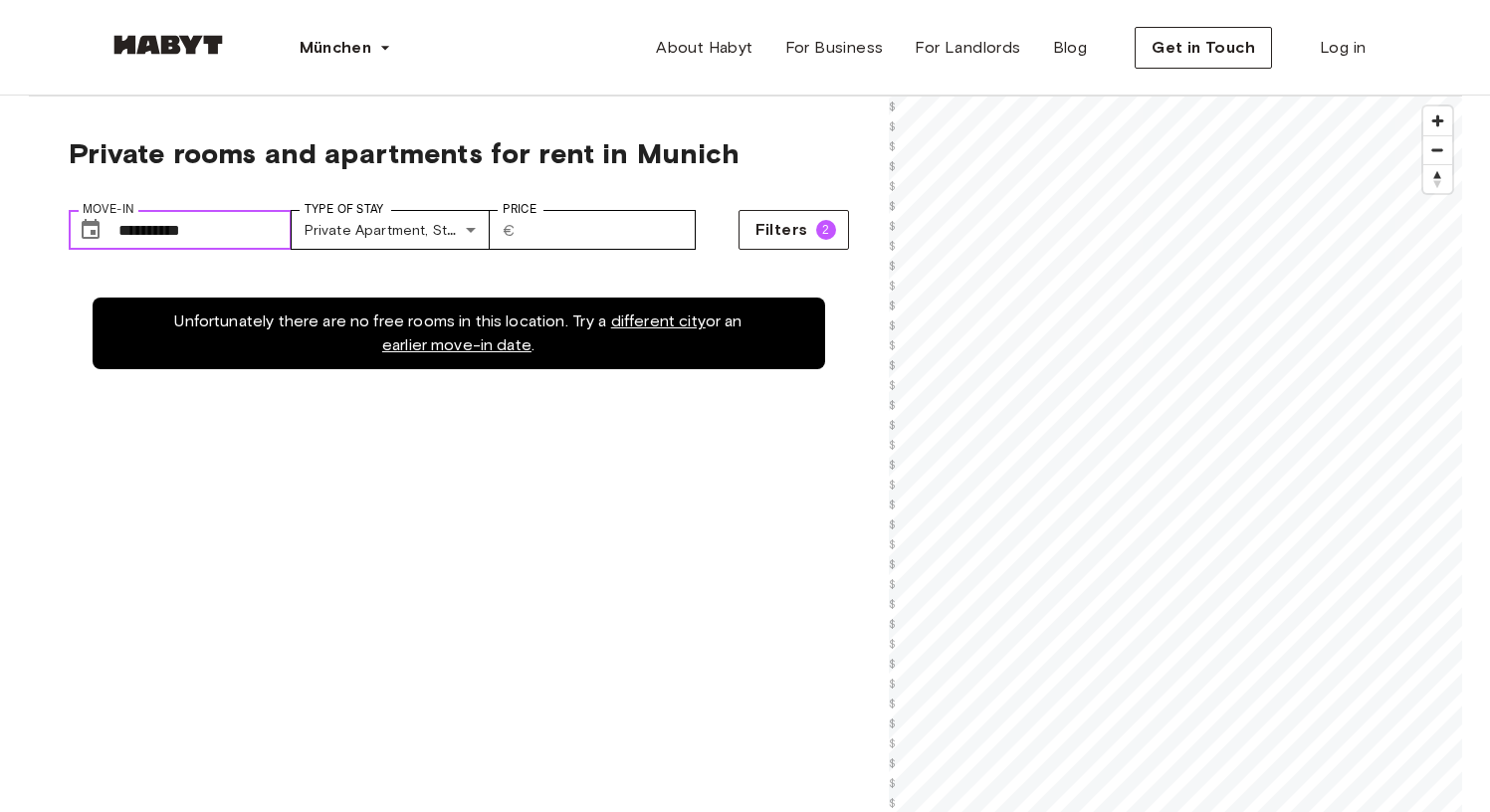 click on "**********" at bounding box center (205, 230) 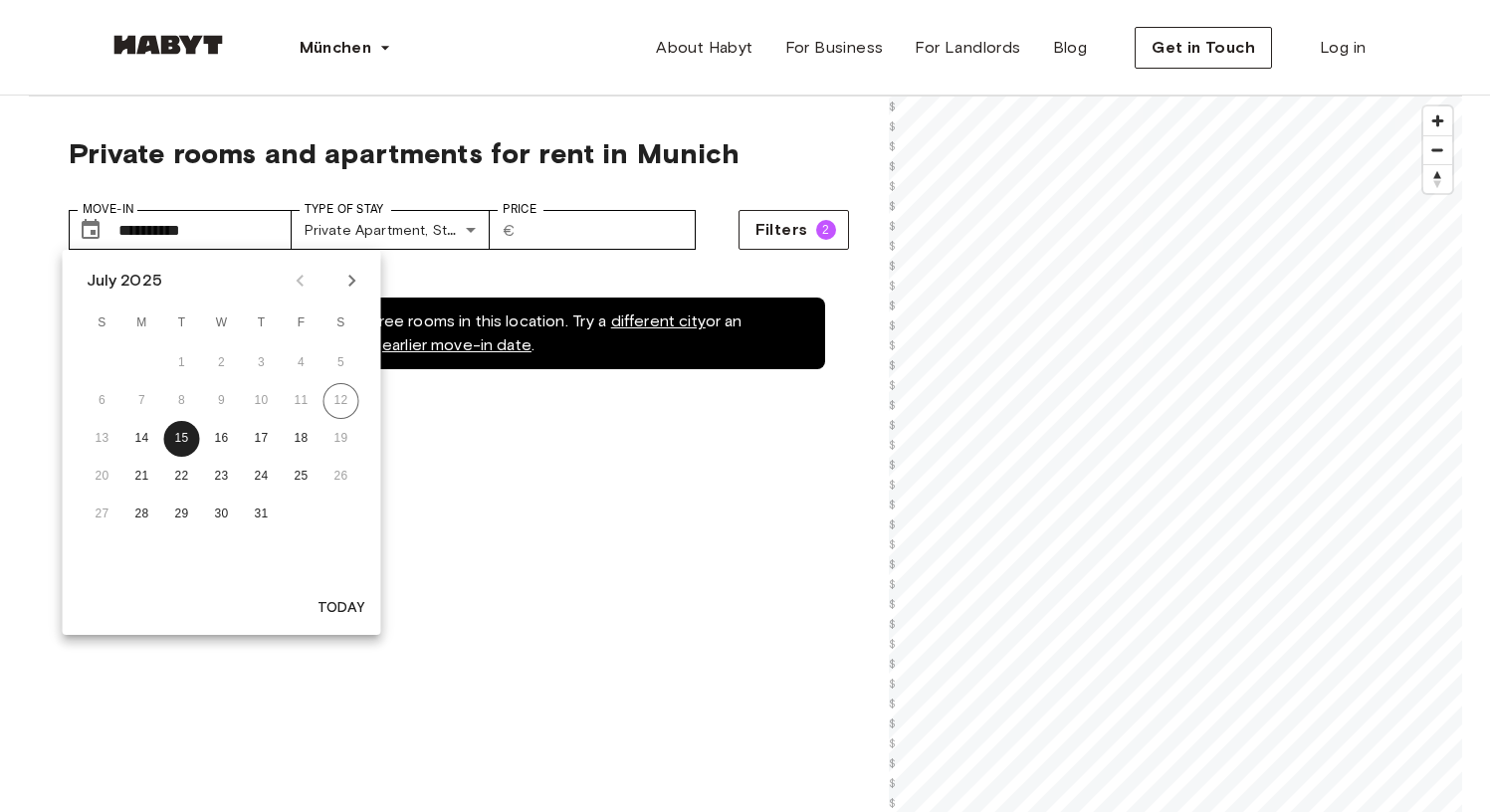 click at bounding box center [352, 281] 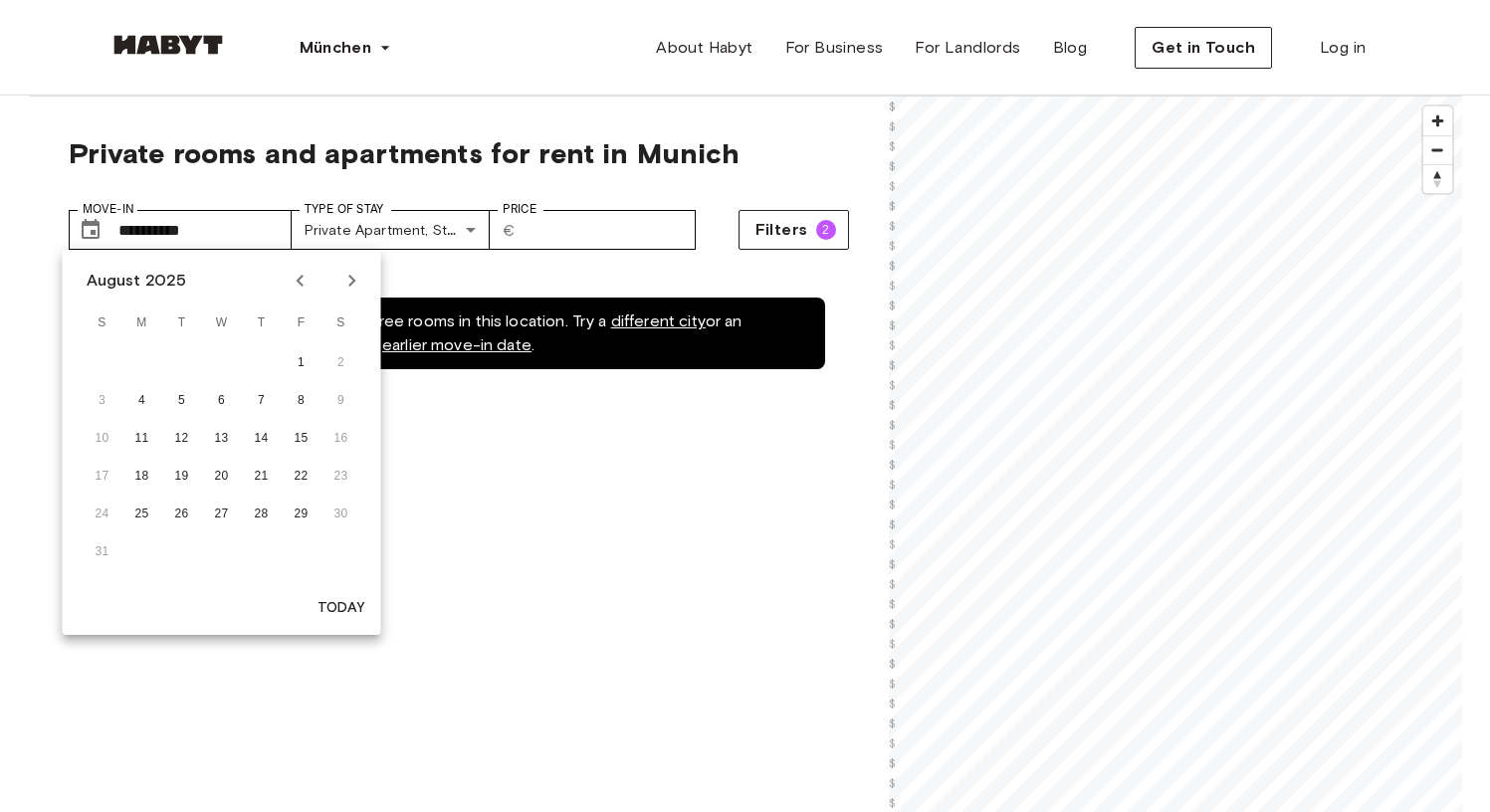 click 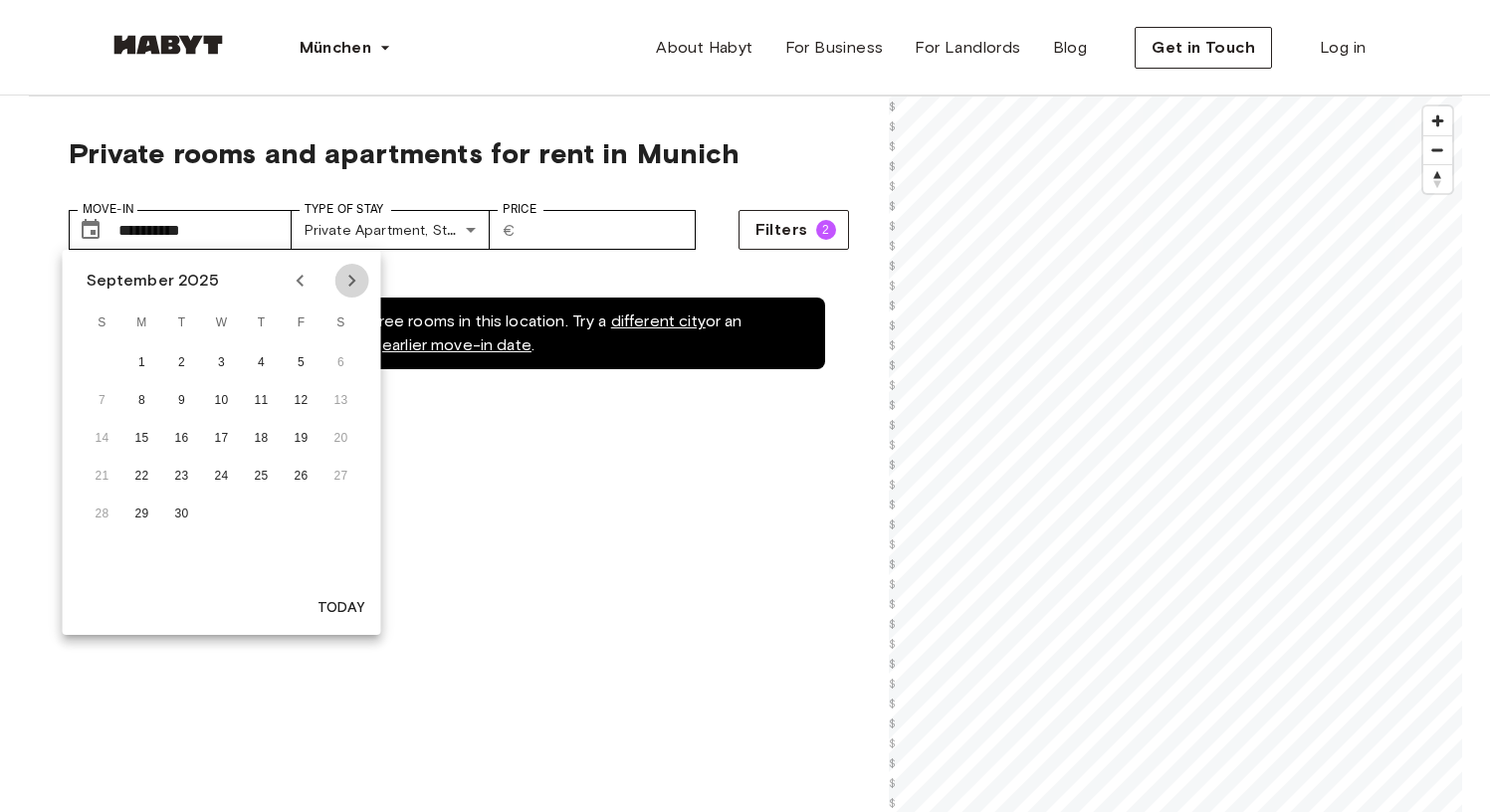 click 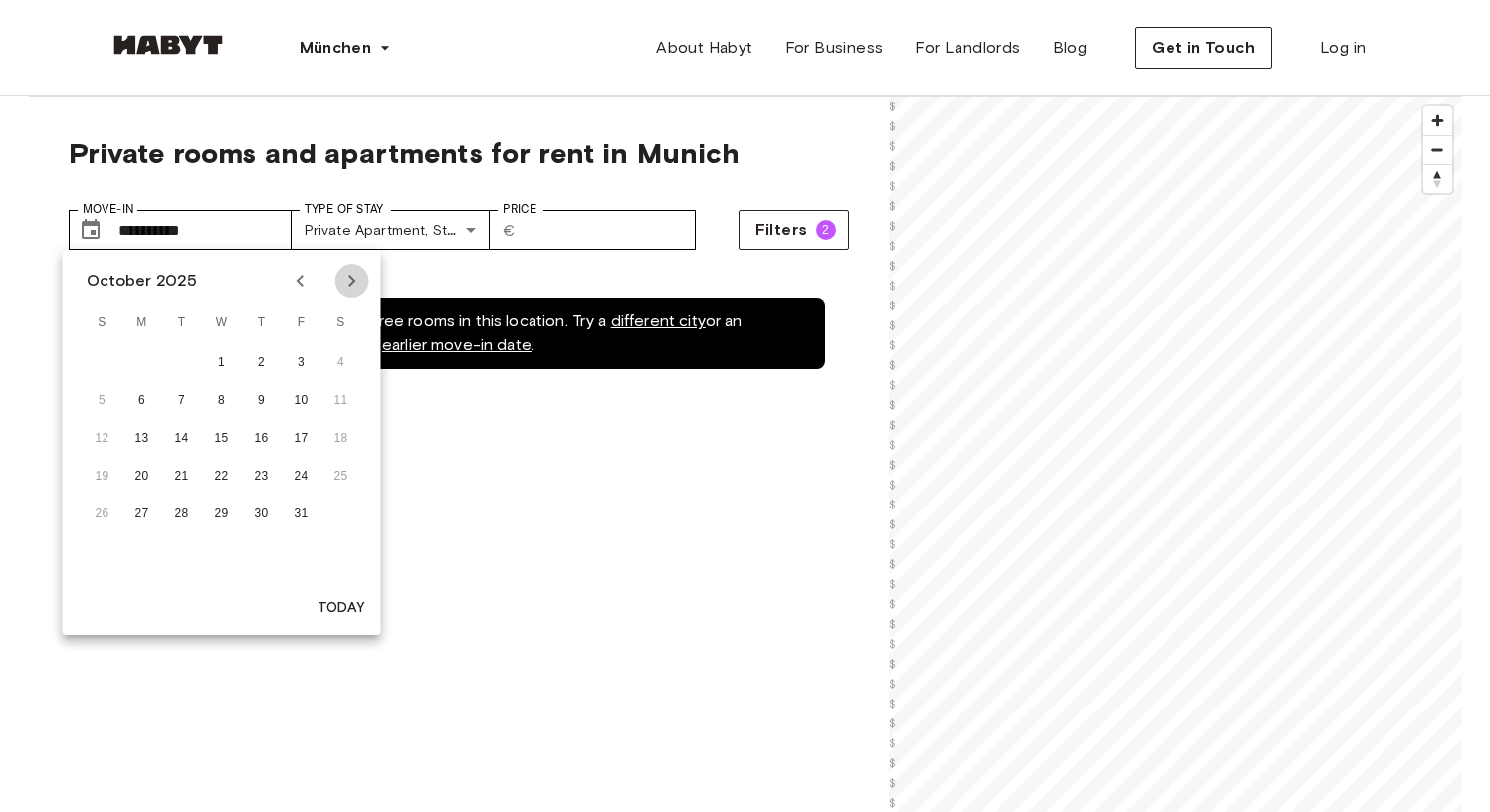 click 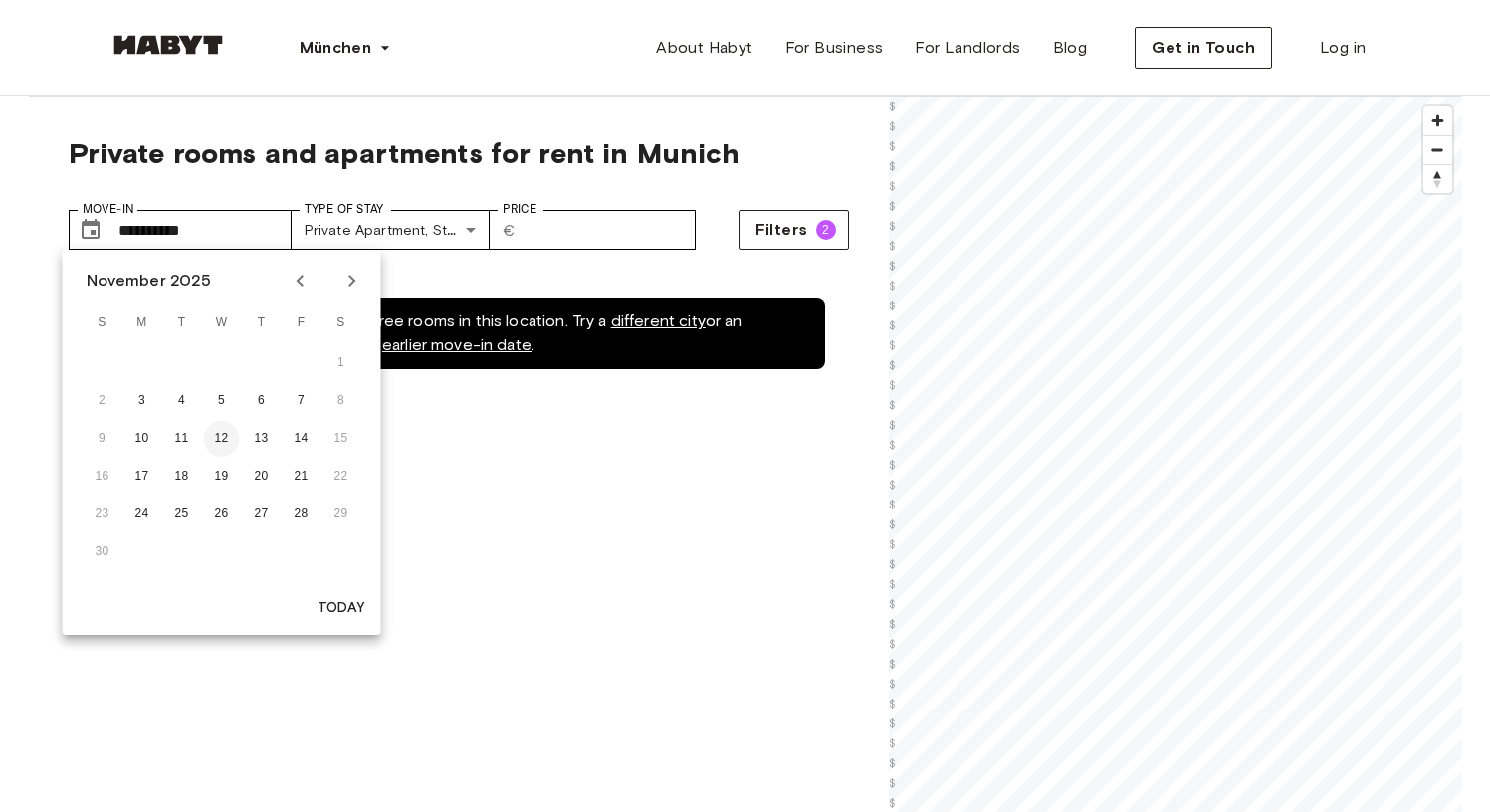 click on "12" at bounding box center [222, 439] 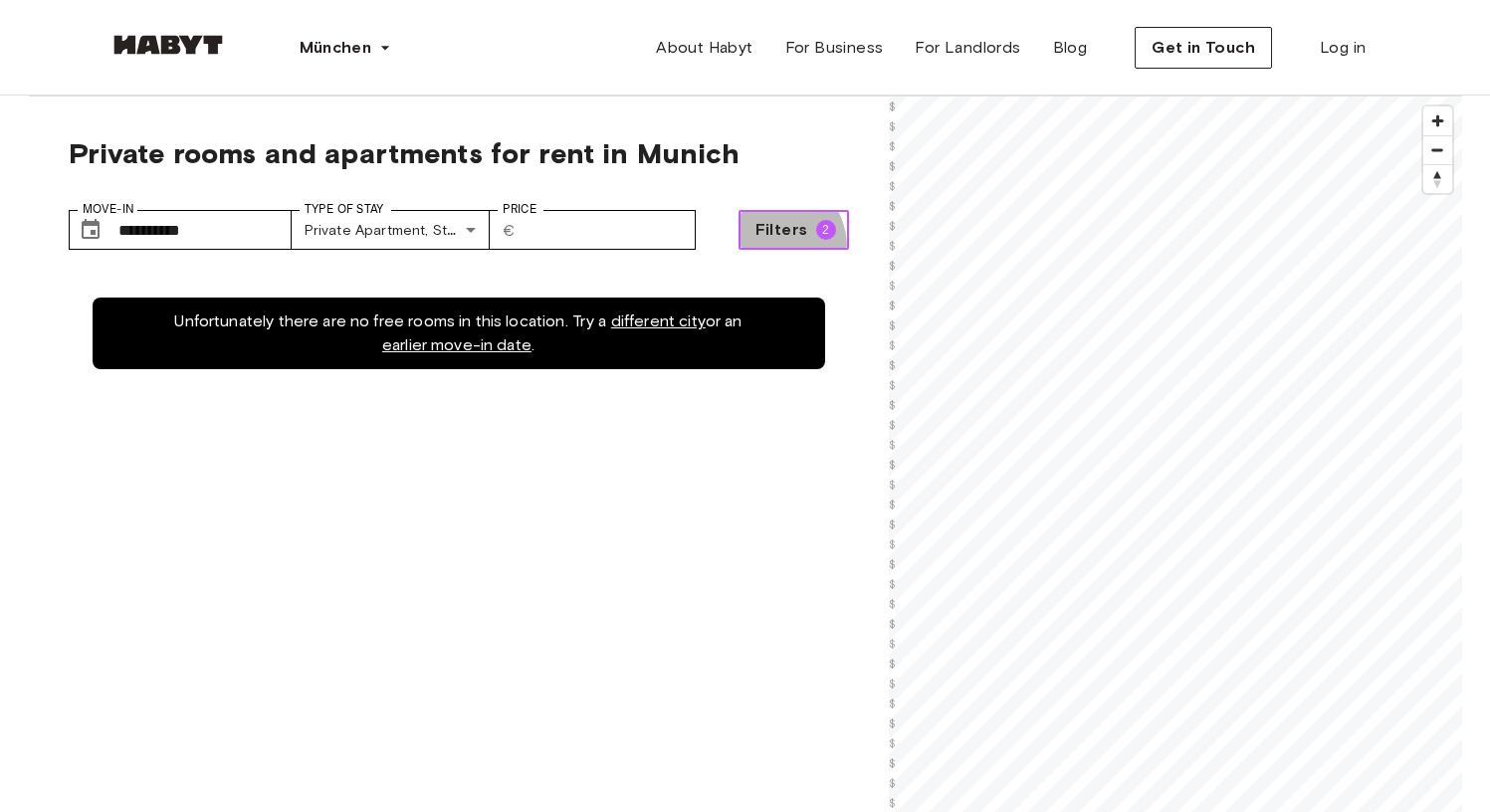 click on "Filters 2" at bounding box center (793, 230) 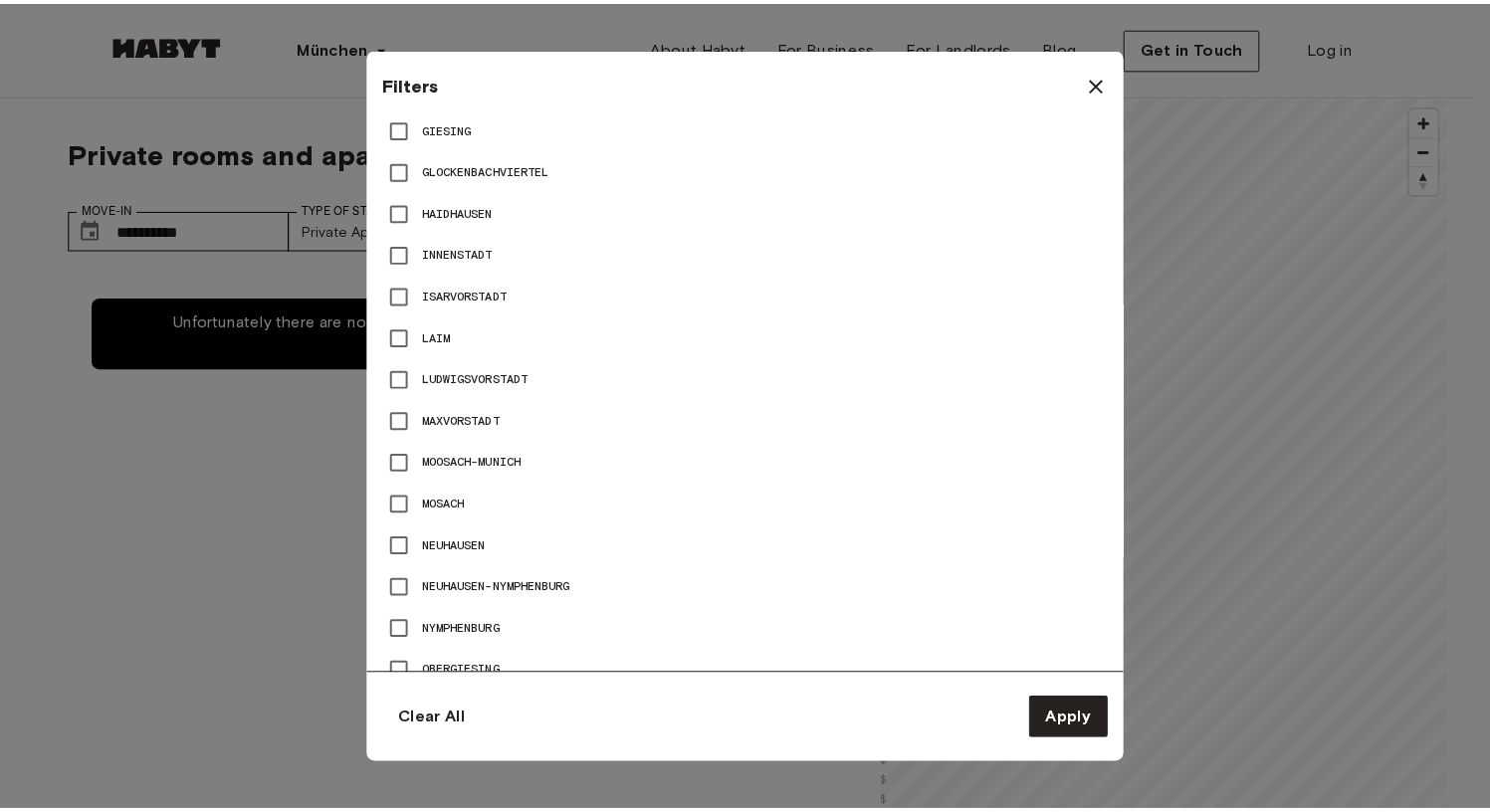 scroll, scrollTop: 1427, scrollLeft: 0, axis: vertical 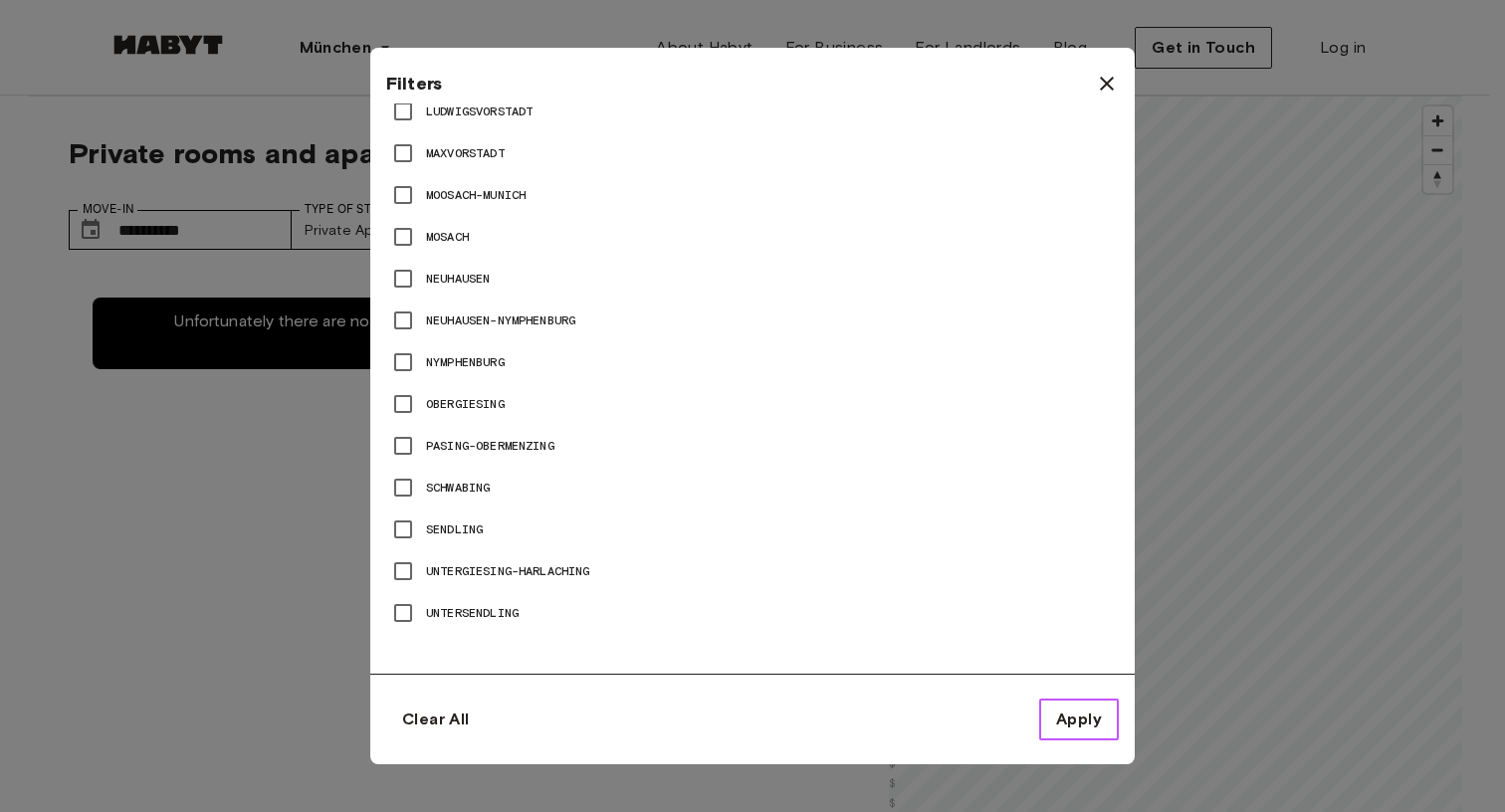 click on "Apply" at bounding box center (1079, 719) 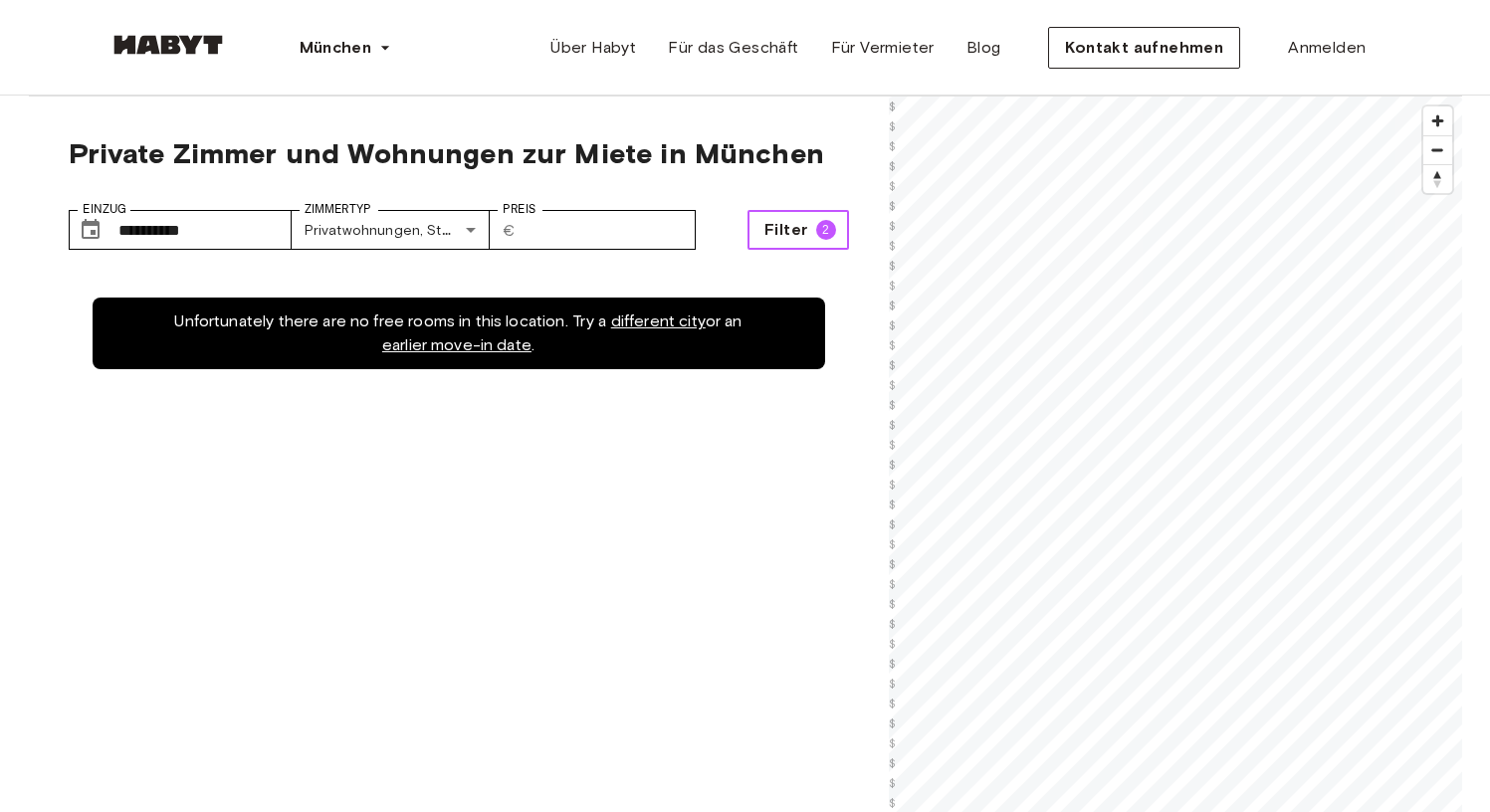 scroll, scrollTop: 1, scrollLeft: 0, axis: vertical 